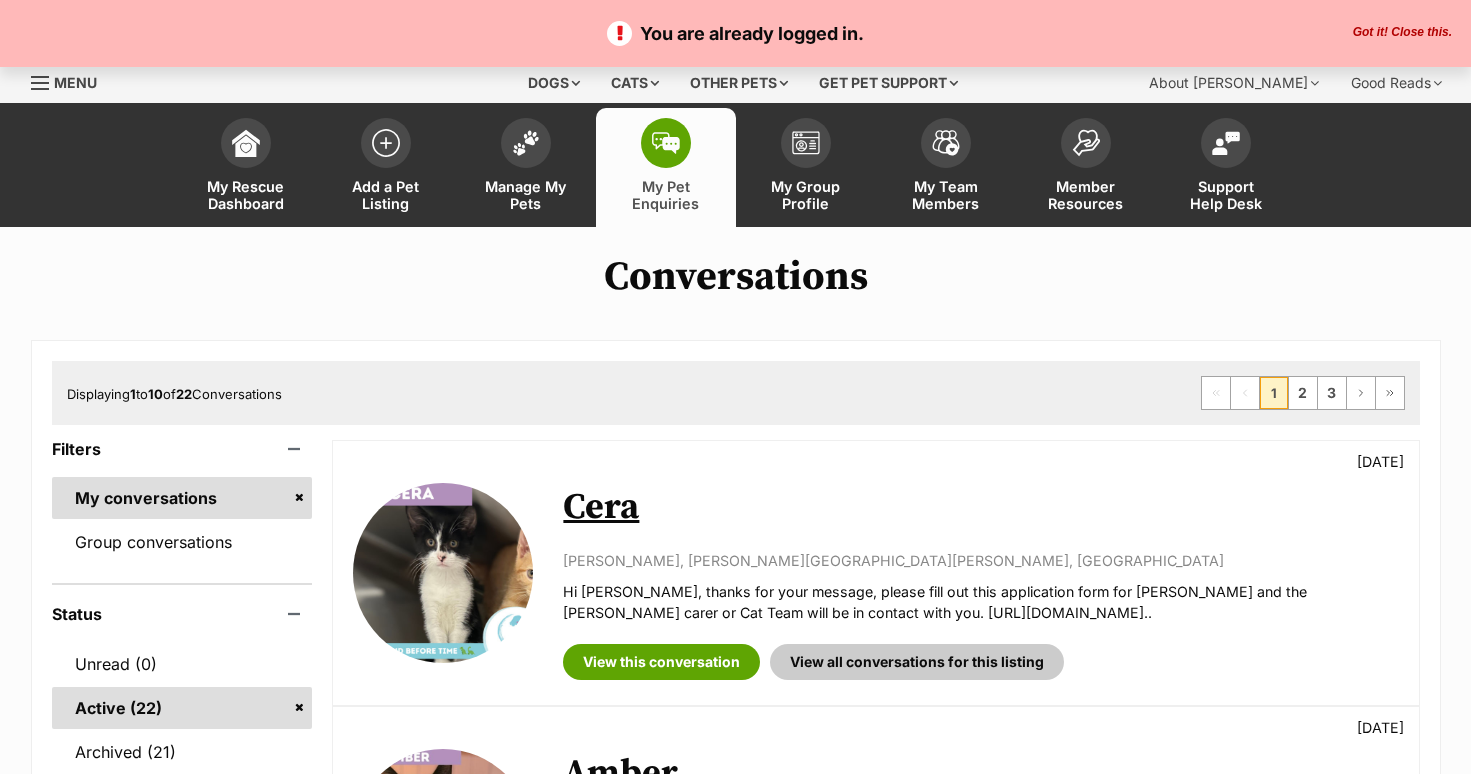 scroll, scrollTop: 0, scrollLeft: 0, axis: both 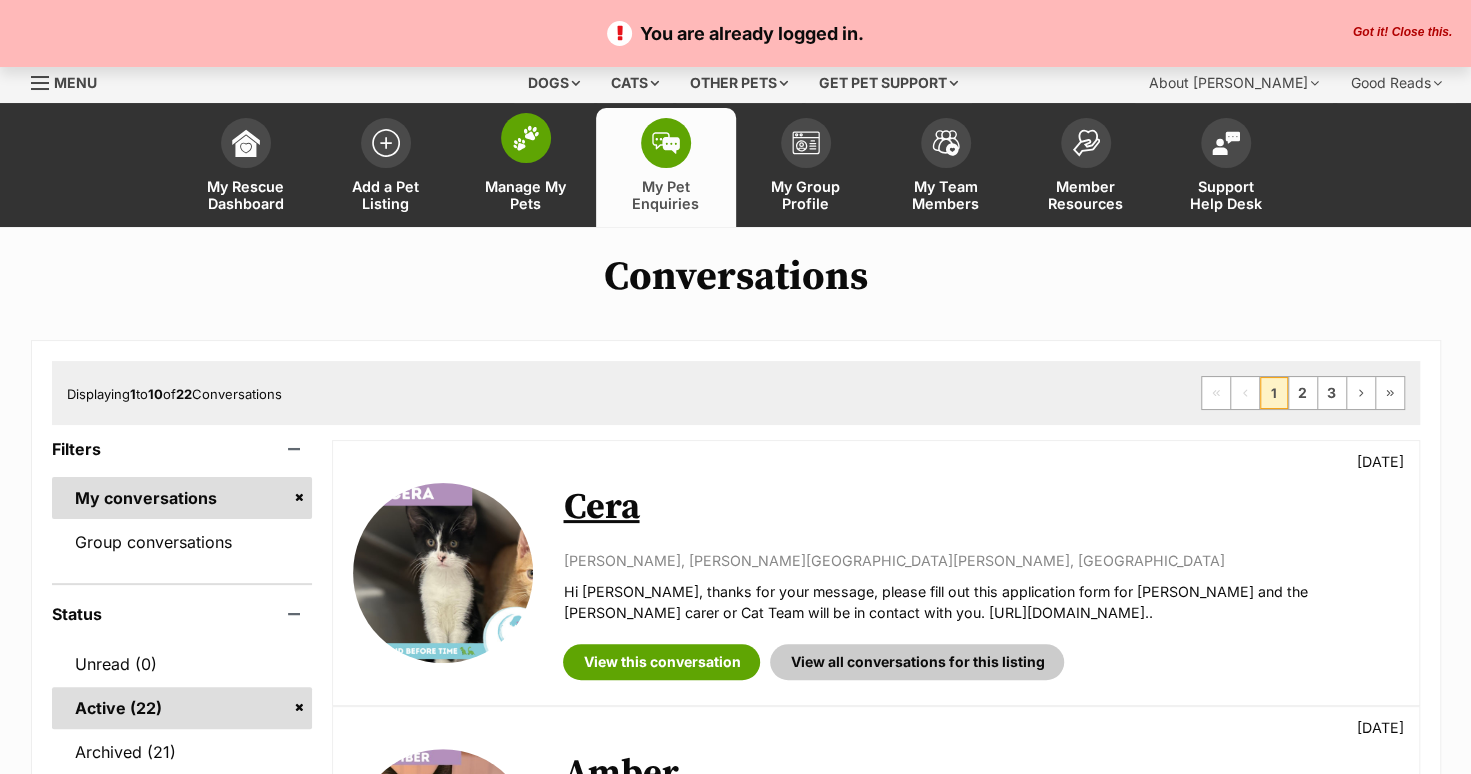 click on "Manage My Pets" at bounding box center [526, 167] 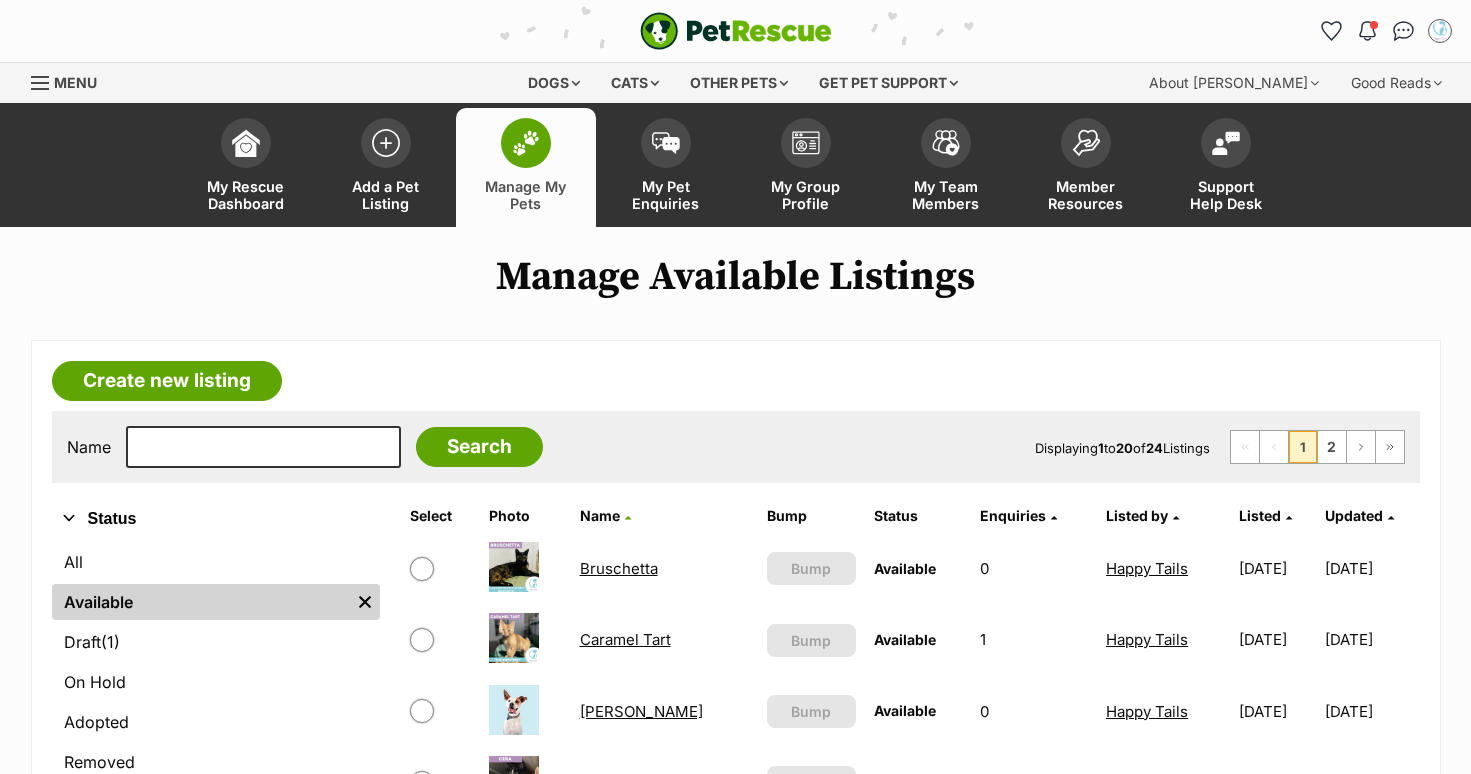 scroll, scrollTop: 0, scrollLeft: 0, axis: both 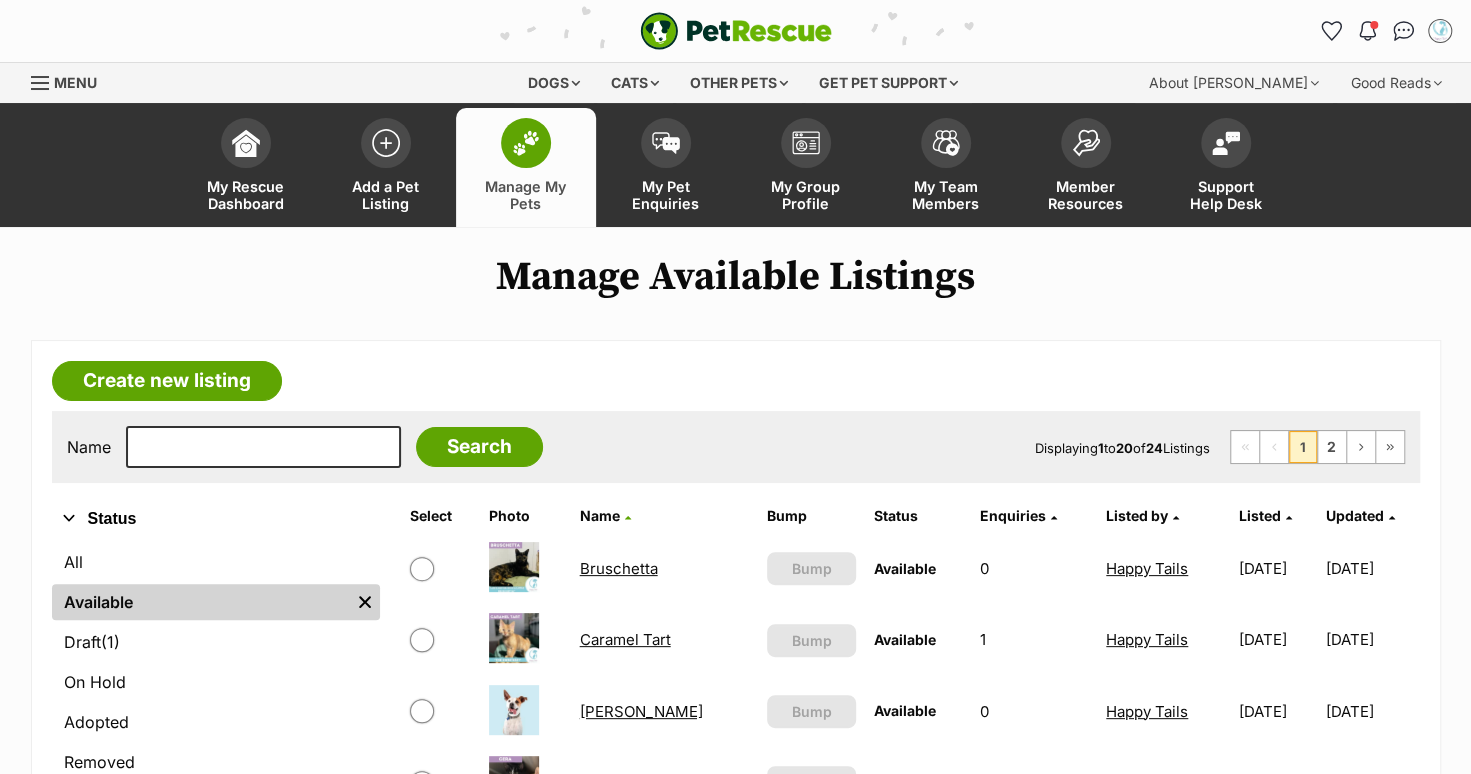 click at bounding box center [514, 567] 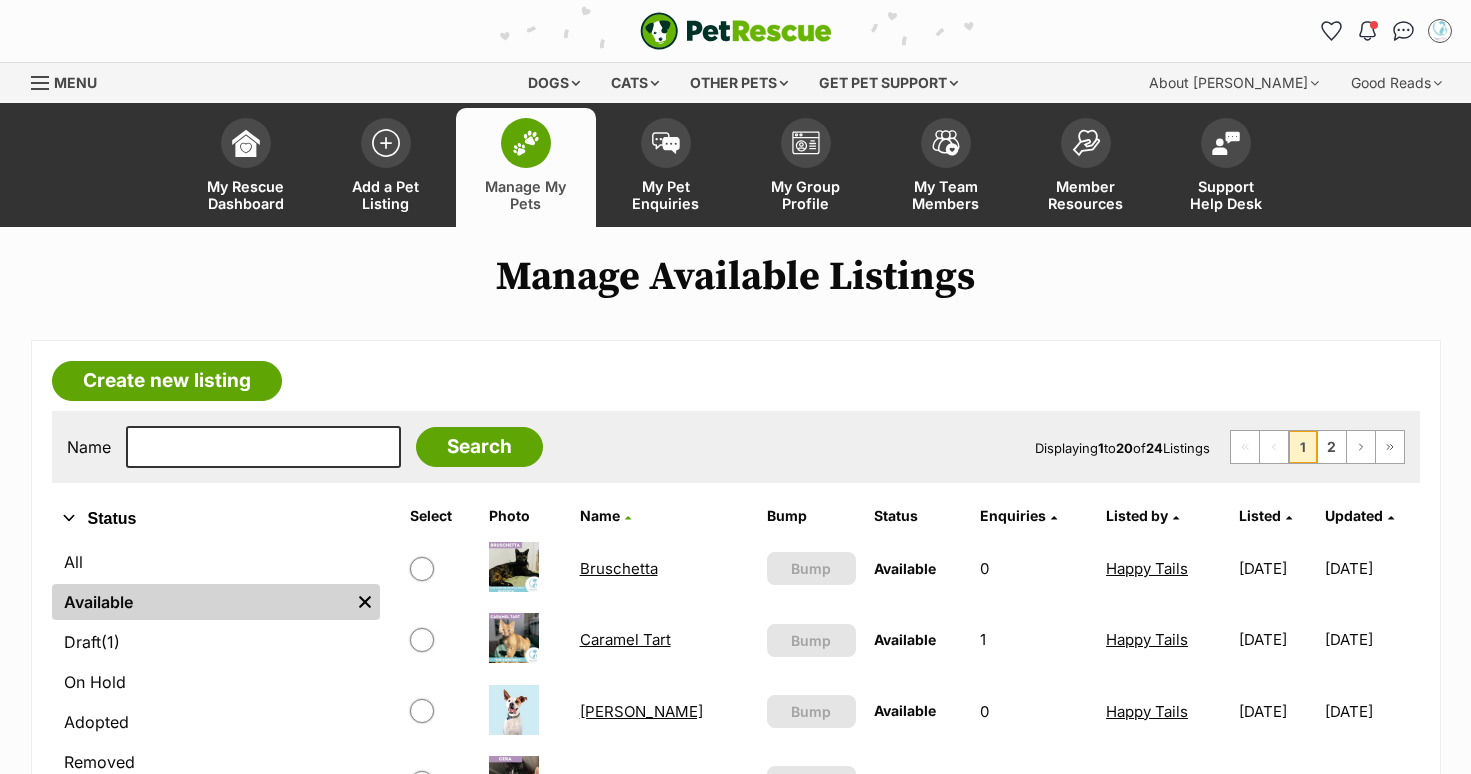 scroll, scrollTop: 0, scrollLeft: 0, axis: both 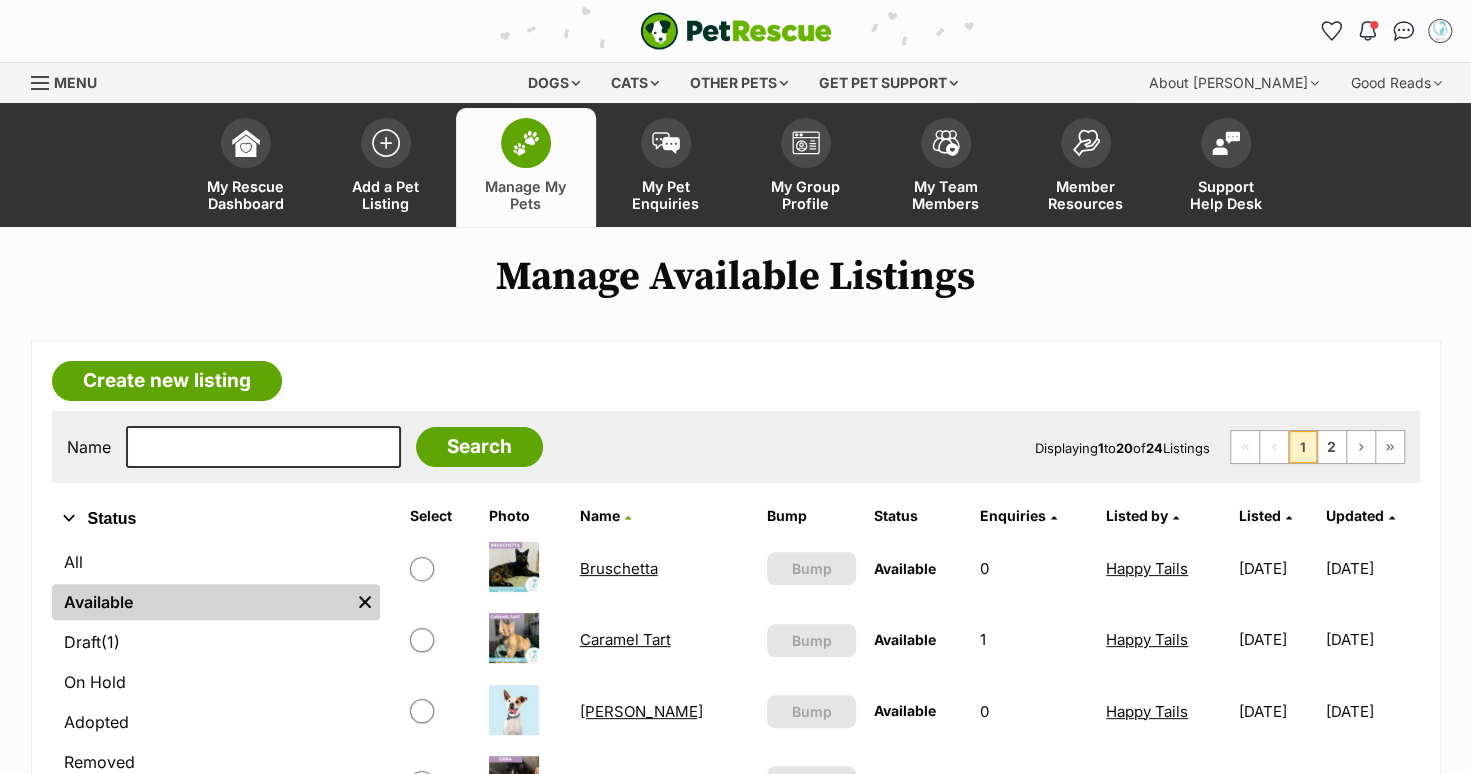 click at bounding box center (514, 567) 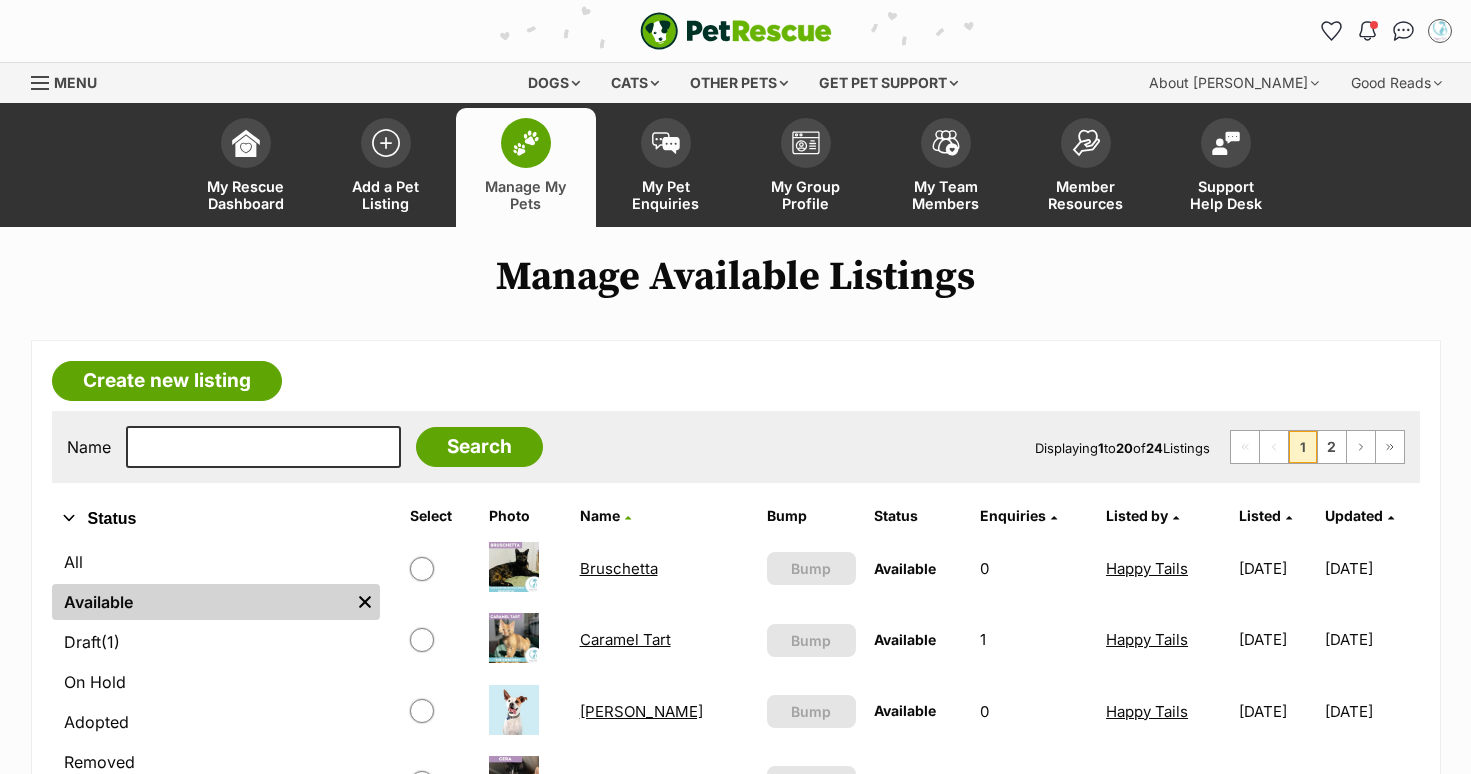 scroll, scrollTop: 0, scrollLeft: 0, axis: both 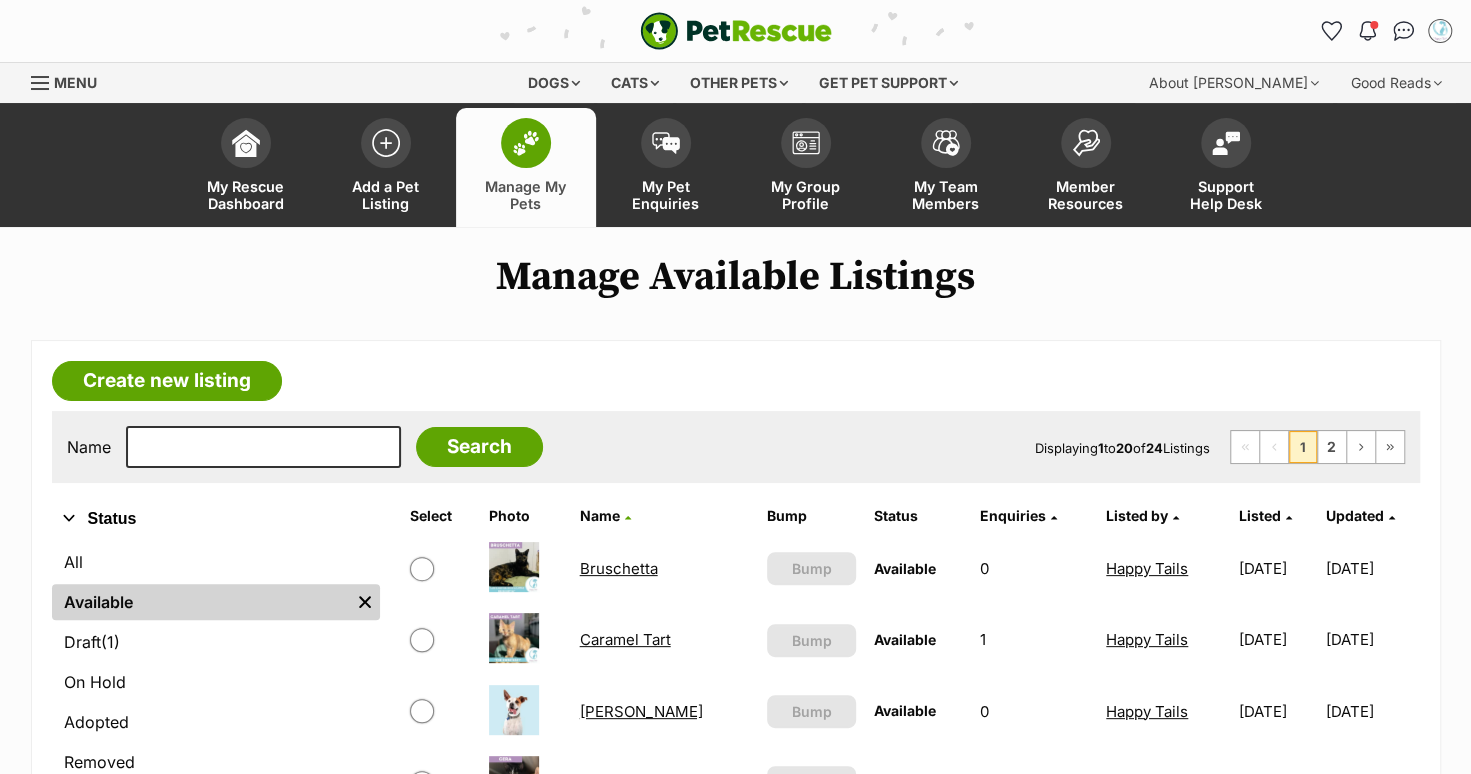 click on "Bruschetta" at bounding box center (619, 568) 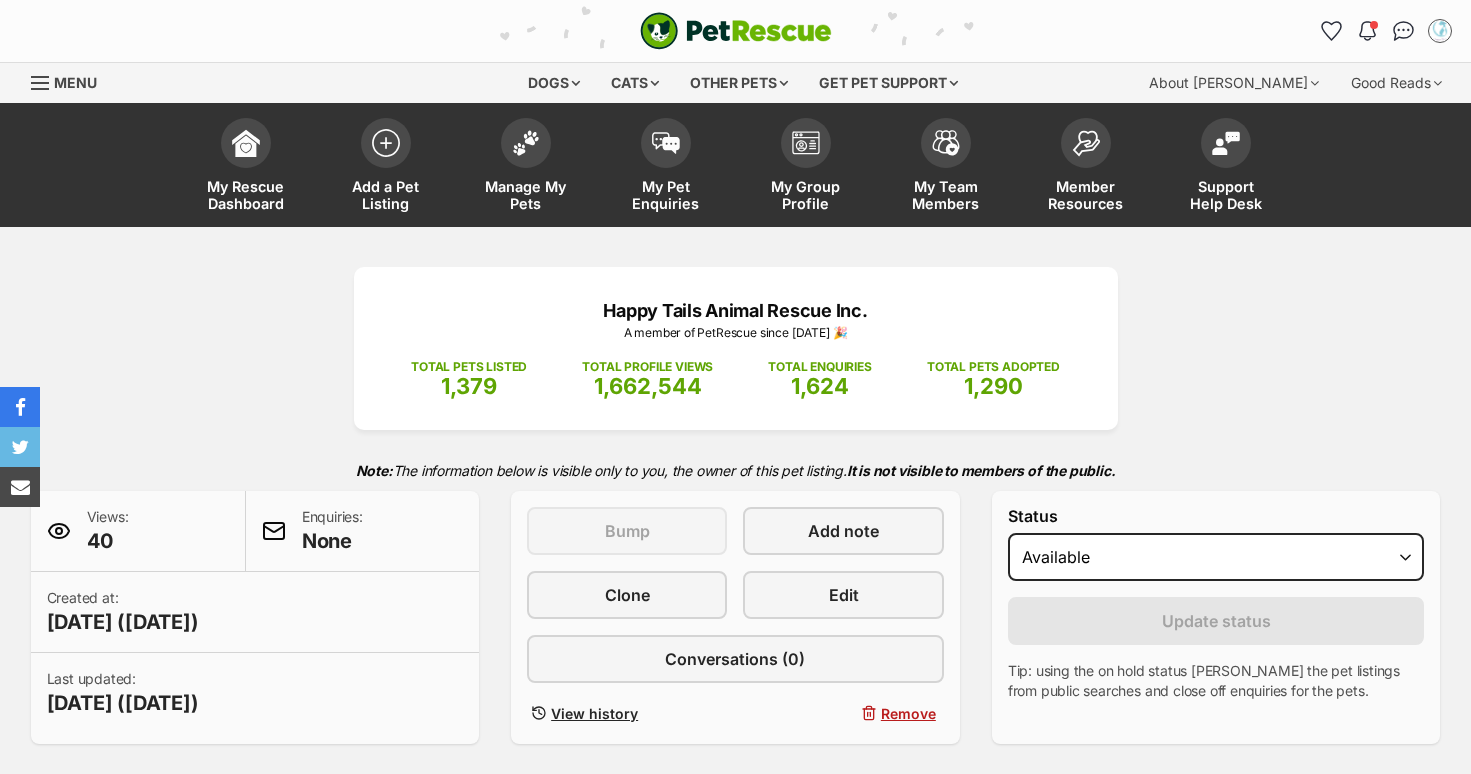 scroll, scrollTop: 0, scrollLeft: 0, axis: both 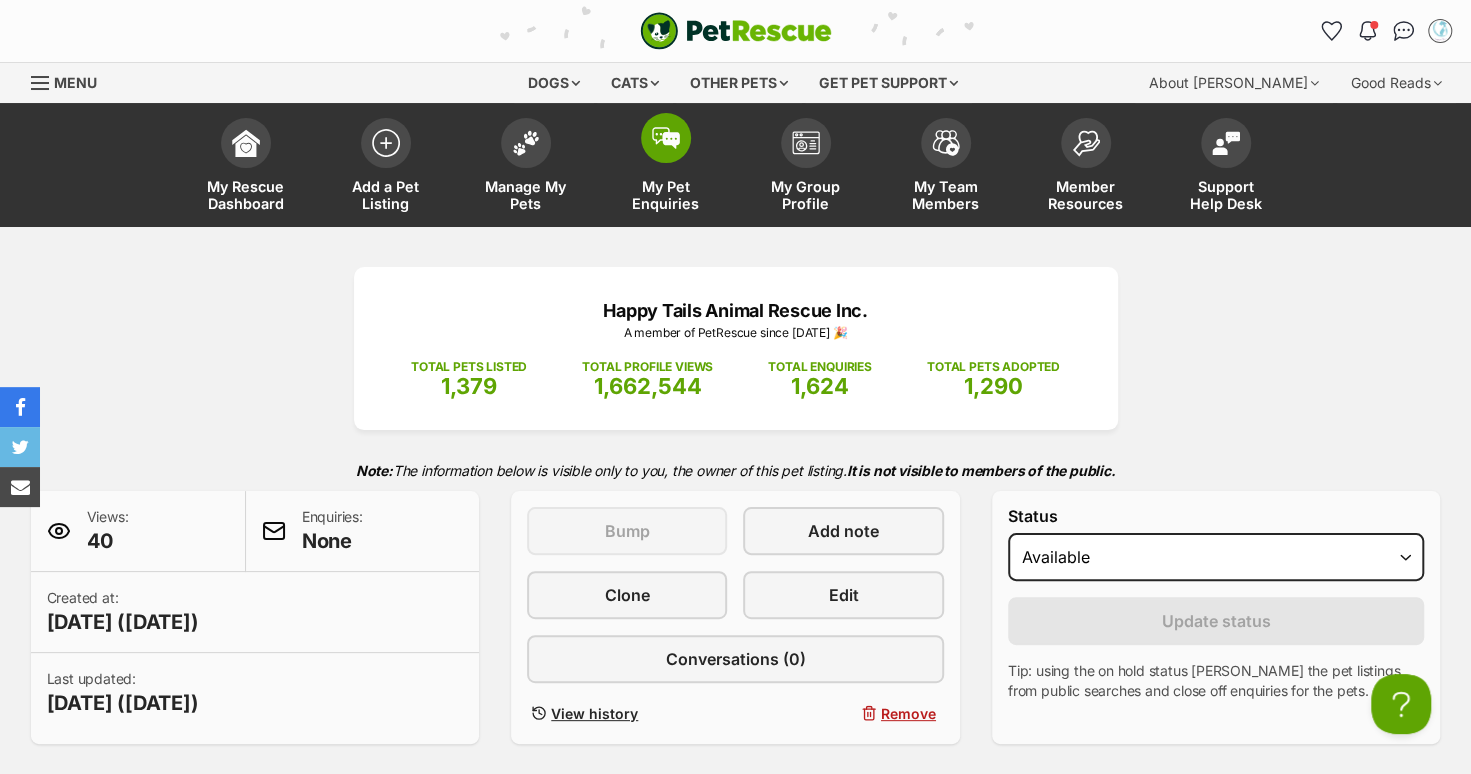 click at bounding box center [666, 138] 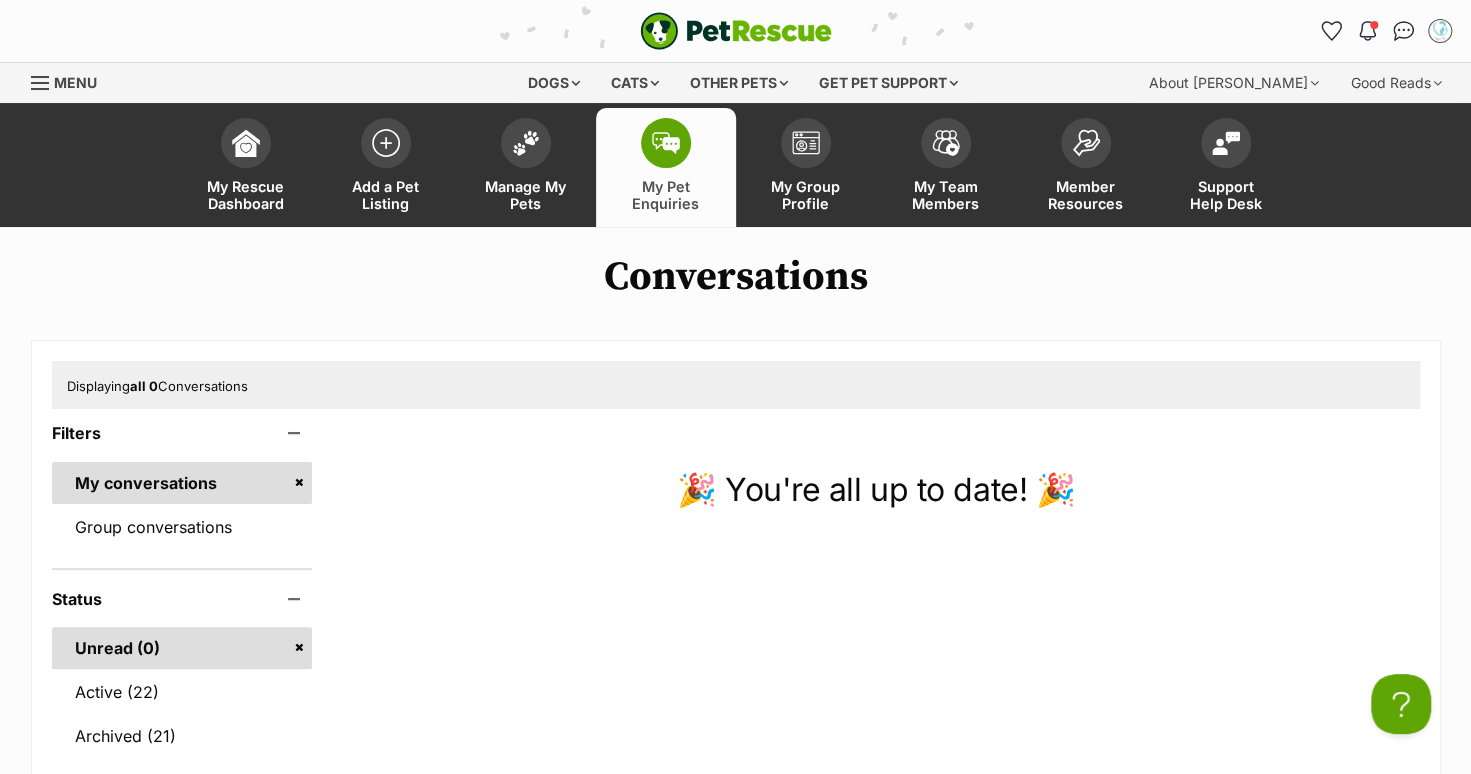 scroll, scrollTop: 0, scrollLeft: 0, axis: both 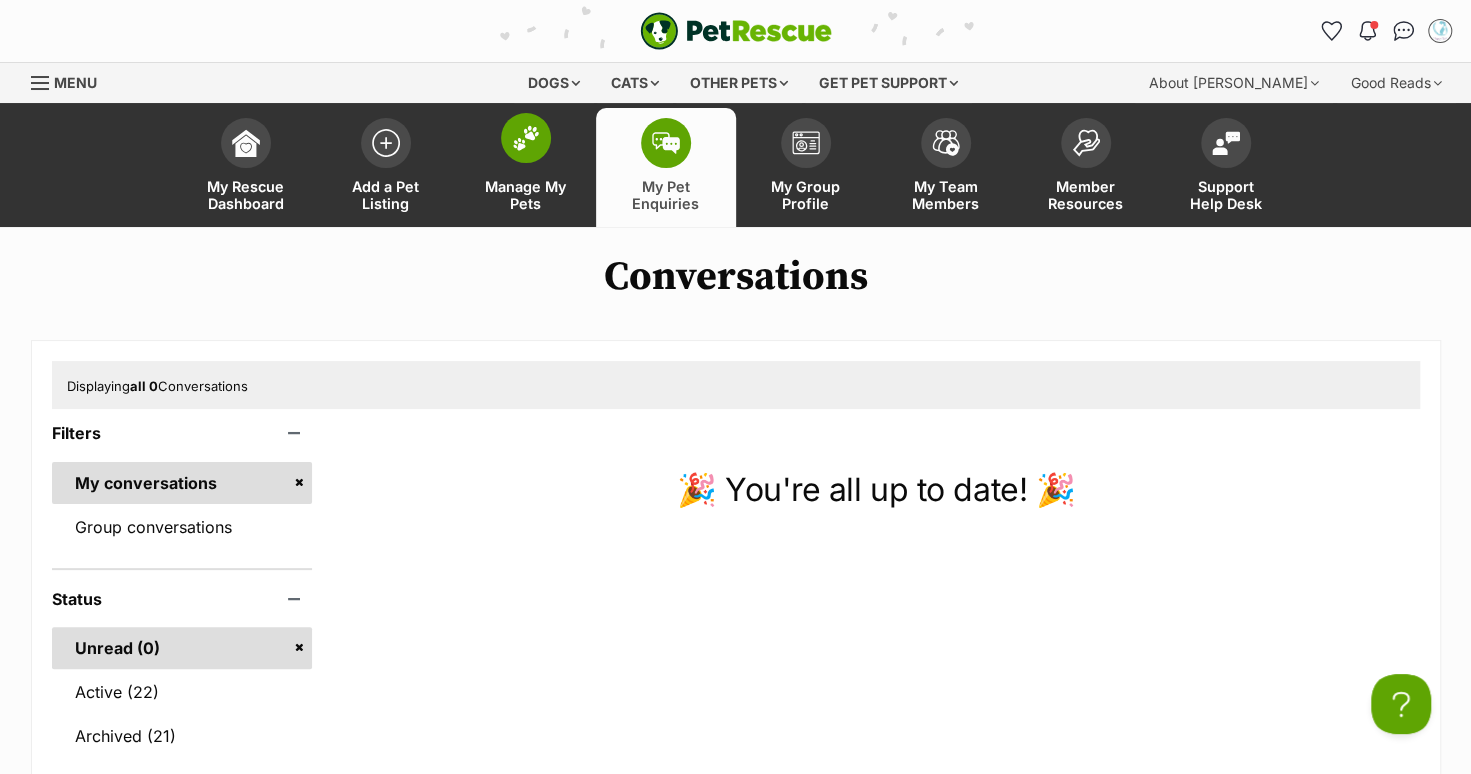 drag, startPoint x: 516, startPoint y: 156, endPoint x: 546, endPoint y: 174, distance: 34.98571 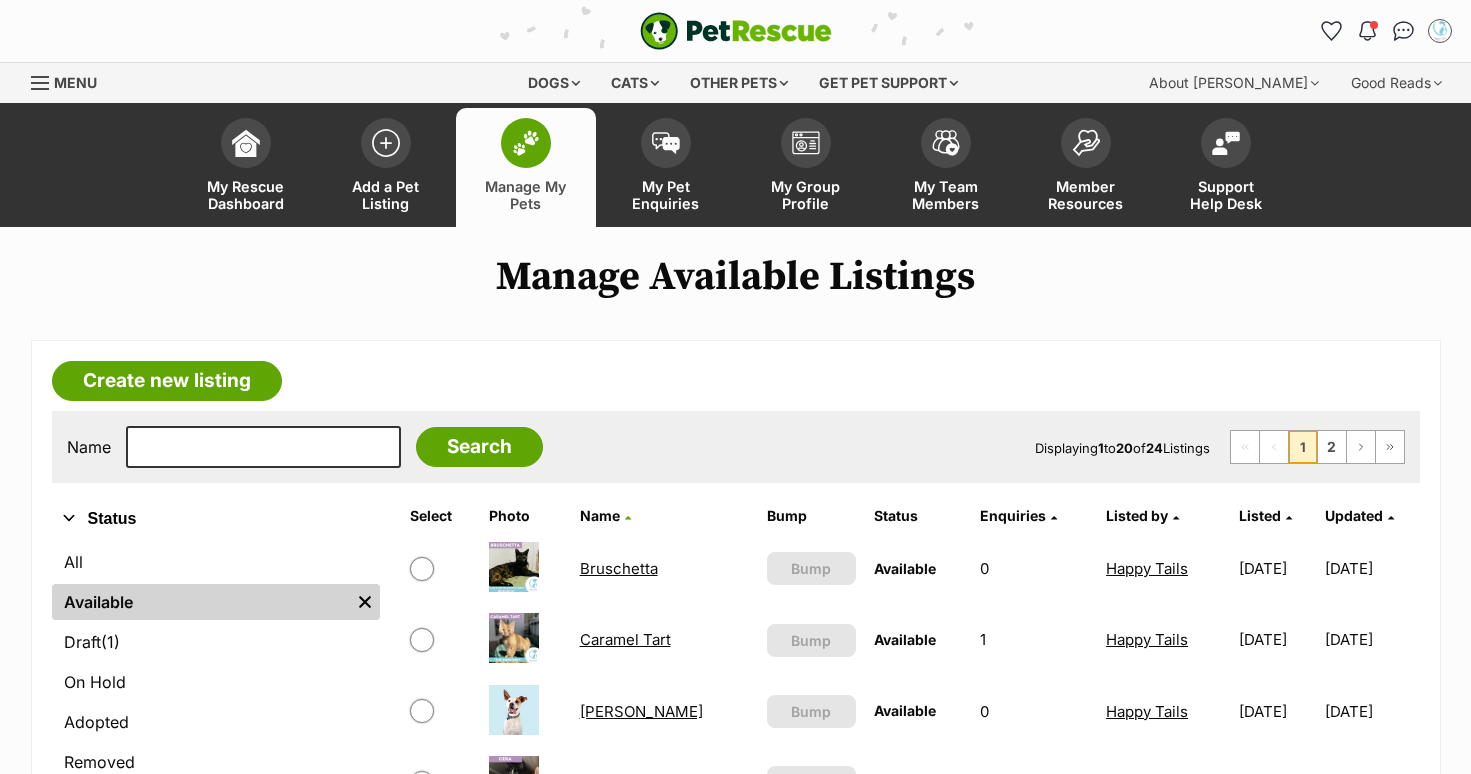 scroll, scrollTop: 147, scrollLeft: 0, axis: vertical 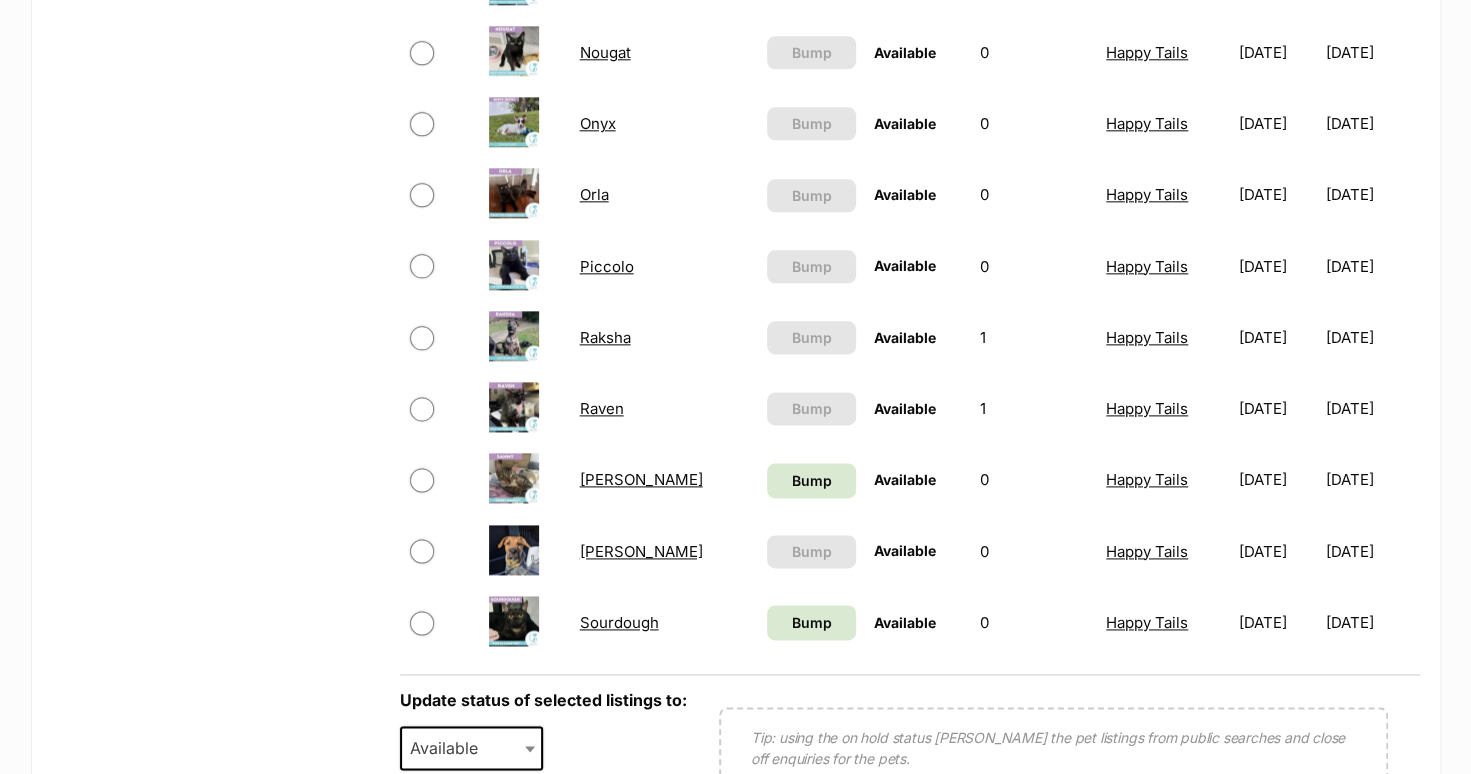 click at bounding box center [422, 338] 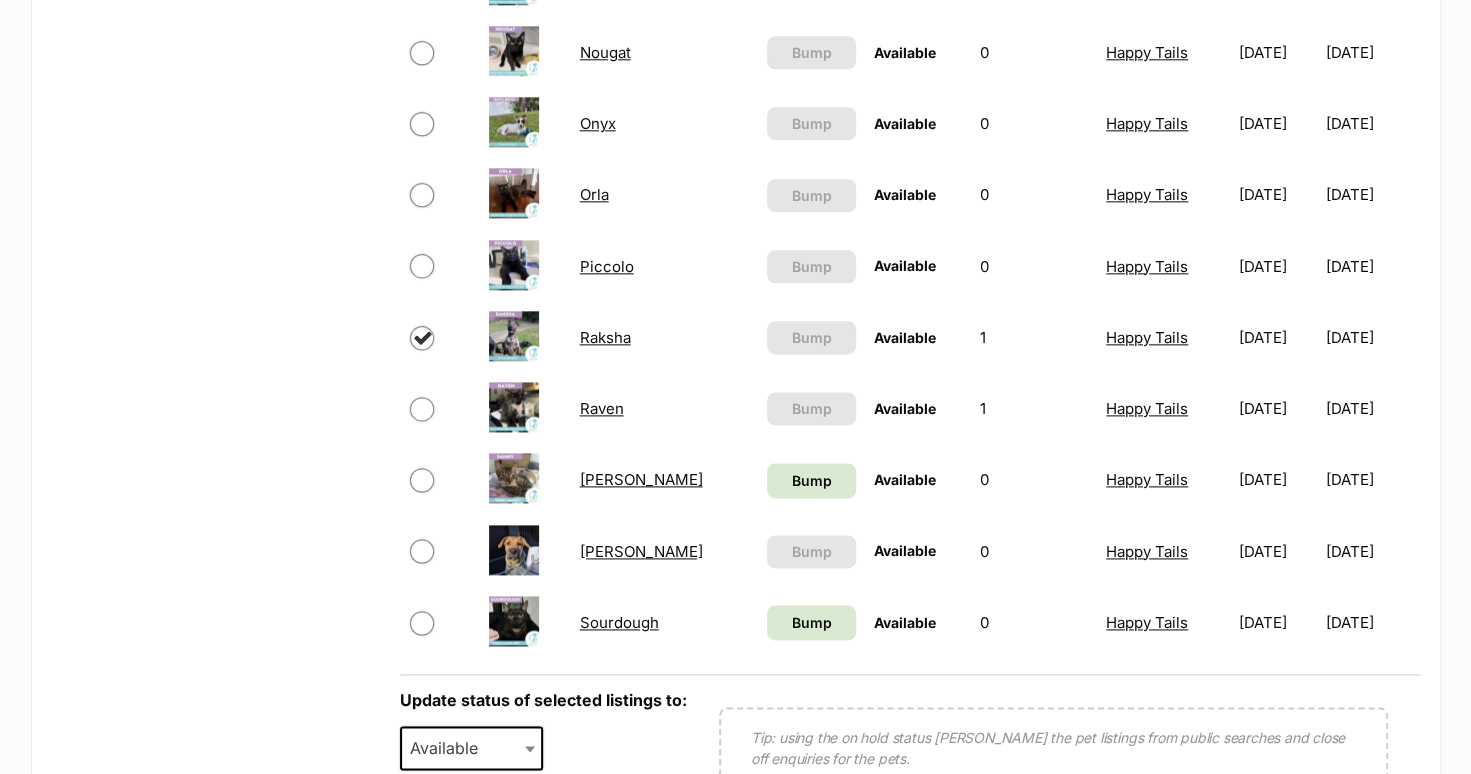 checkbox on "true" 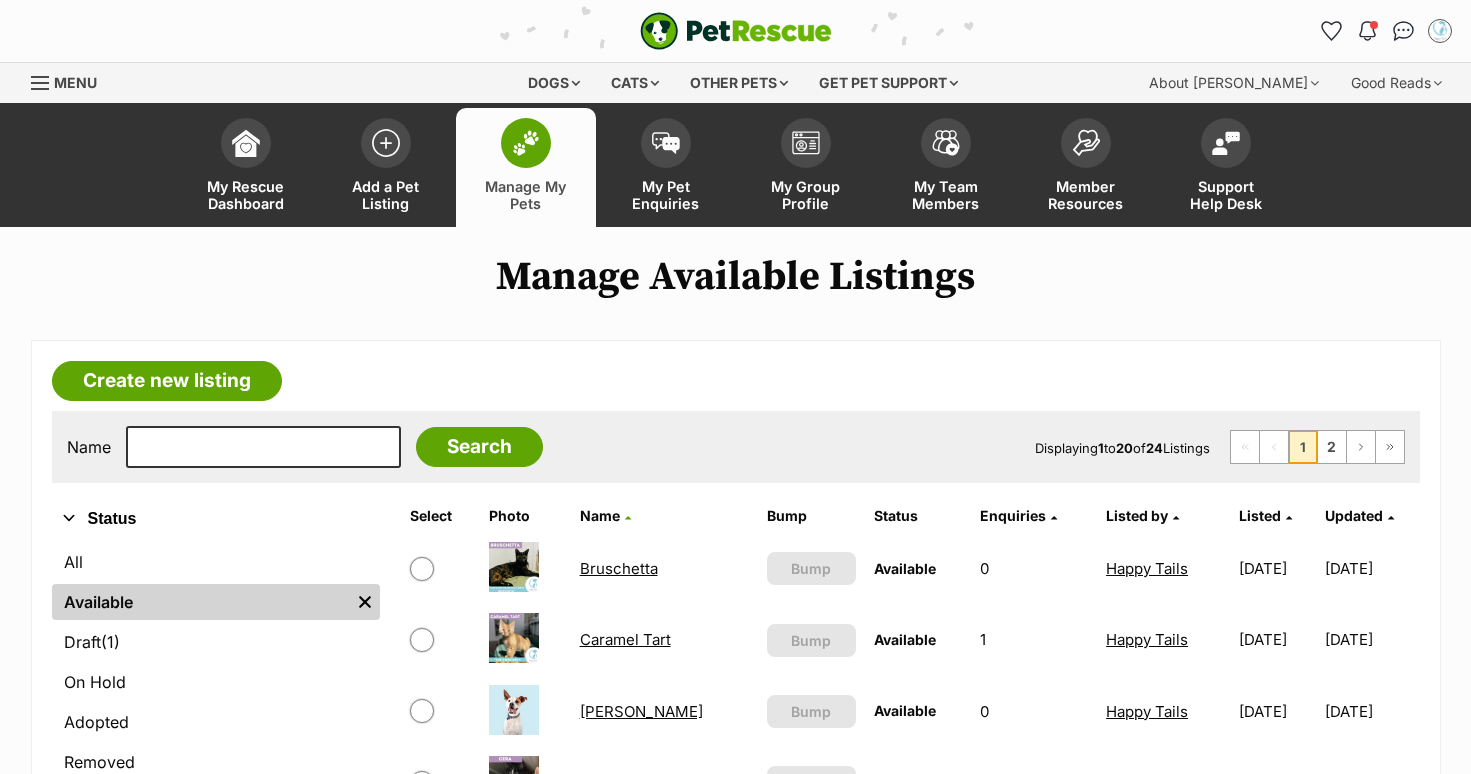 scroll, scrollTop: 0, scrollLeft: 0, axis: both 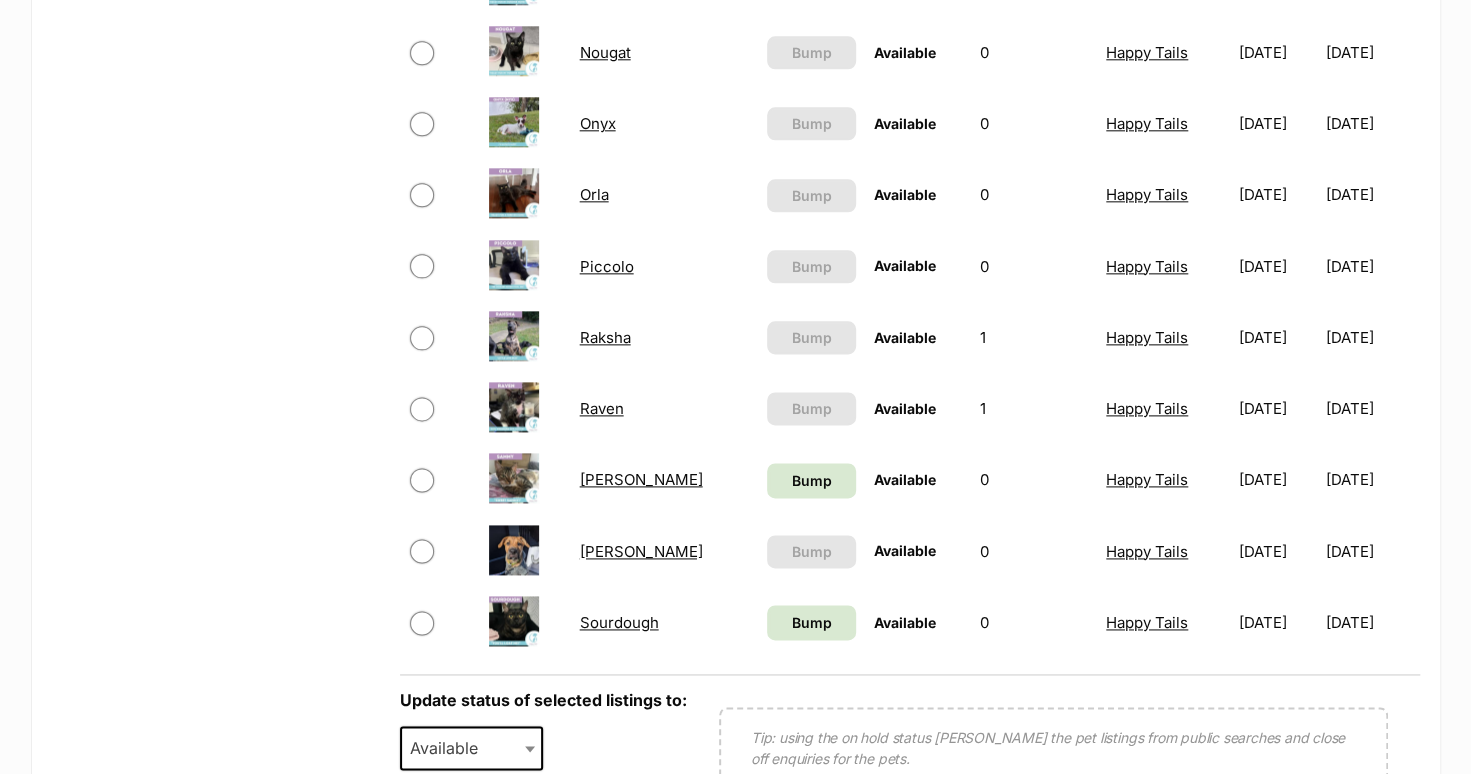 click on "Raksha" at bounding box center (605, 337) 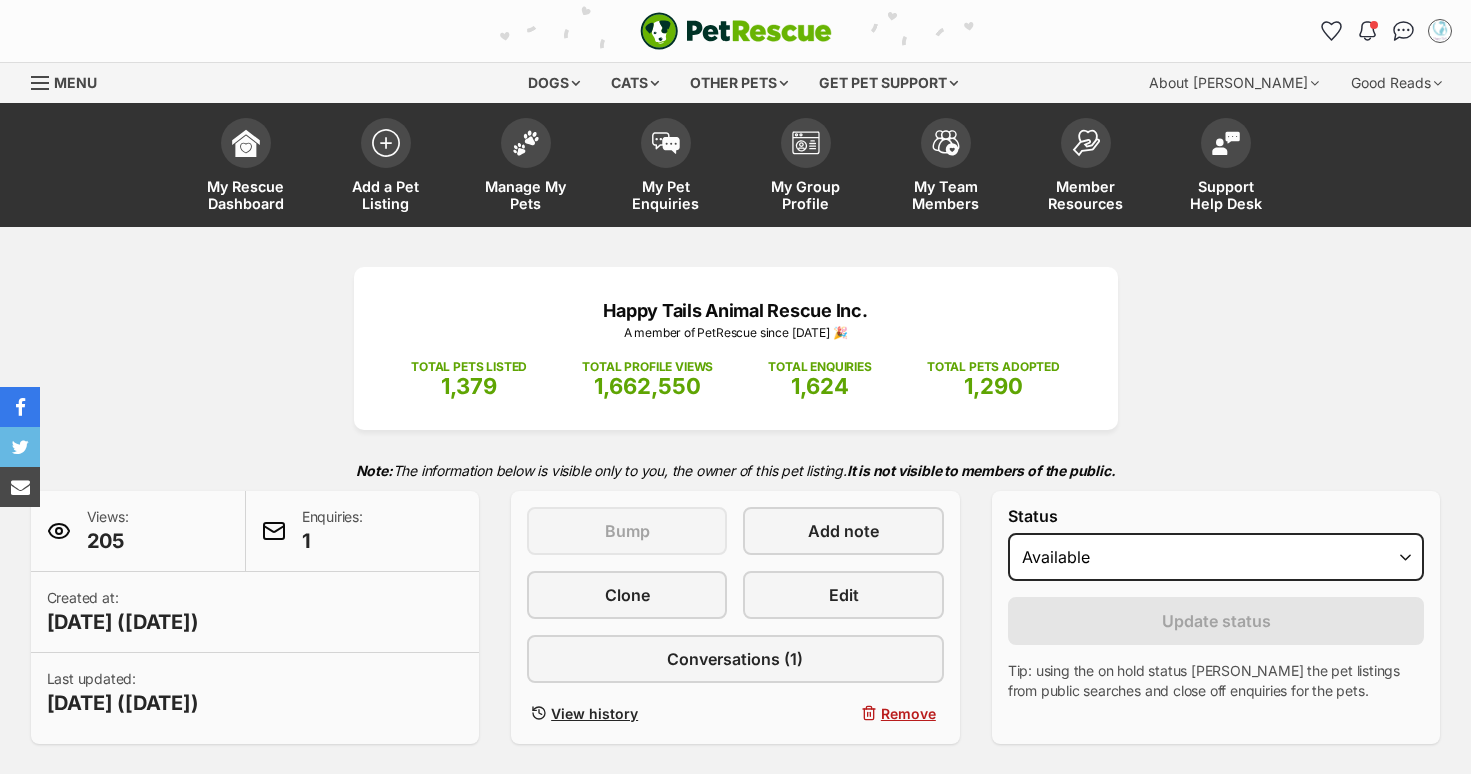 scroll, scrollTop: 0, scrollLeft: 0, axis: both 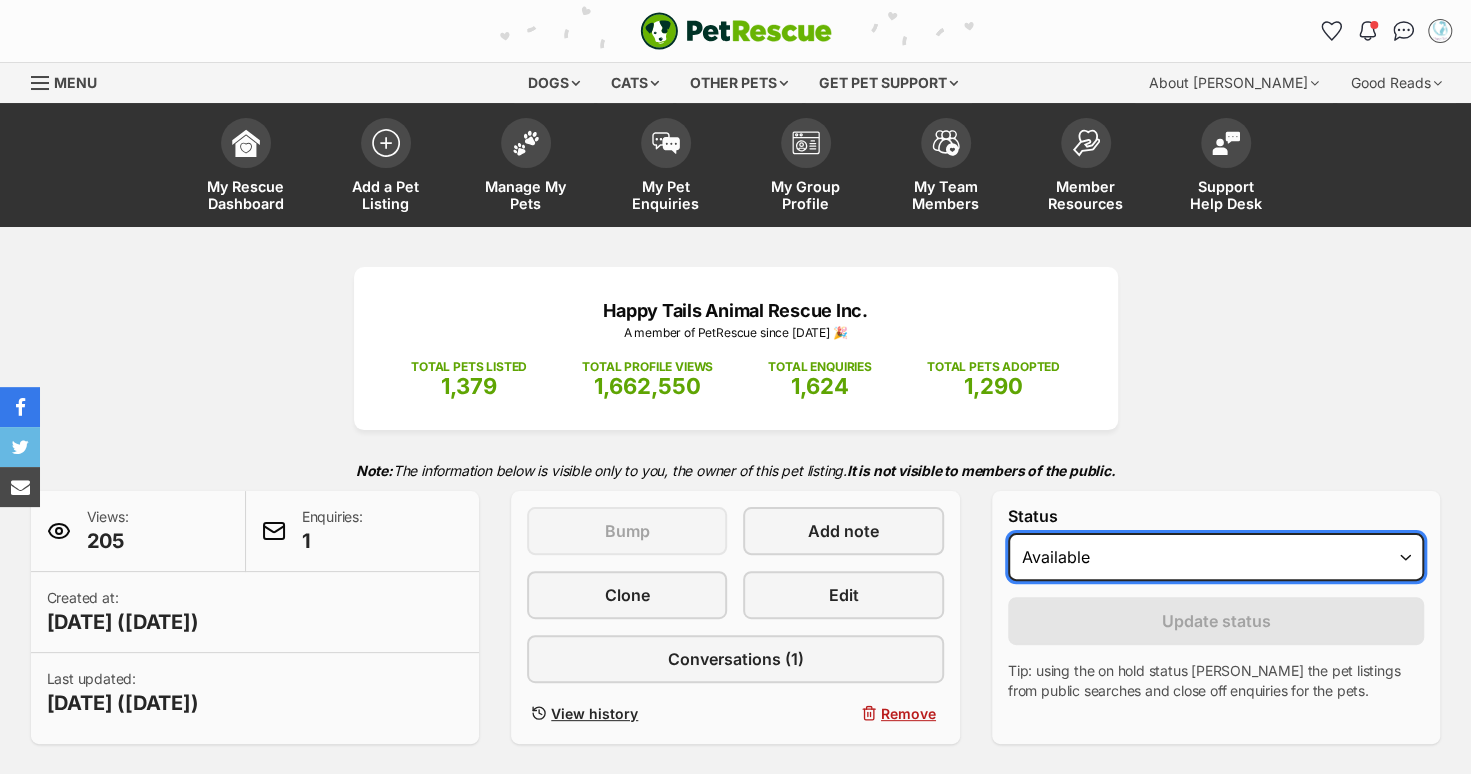 click on "Draft - not available as listing has enquires
Available
On hold
Adopted" at bounding box center [1216, 557] 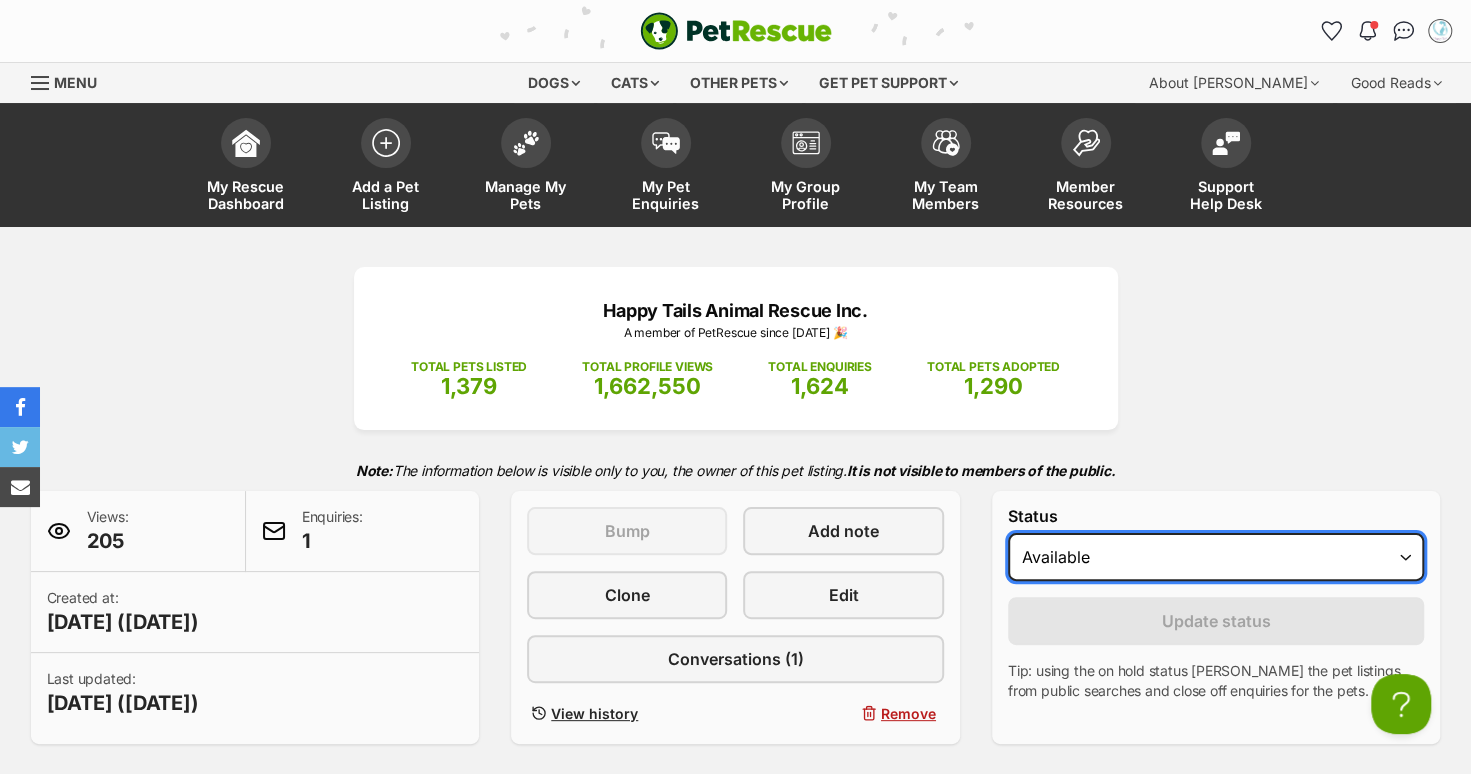 scroll, scrollTop: 0, scrollLeft: 0, axis: both 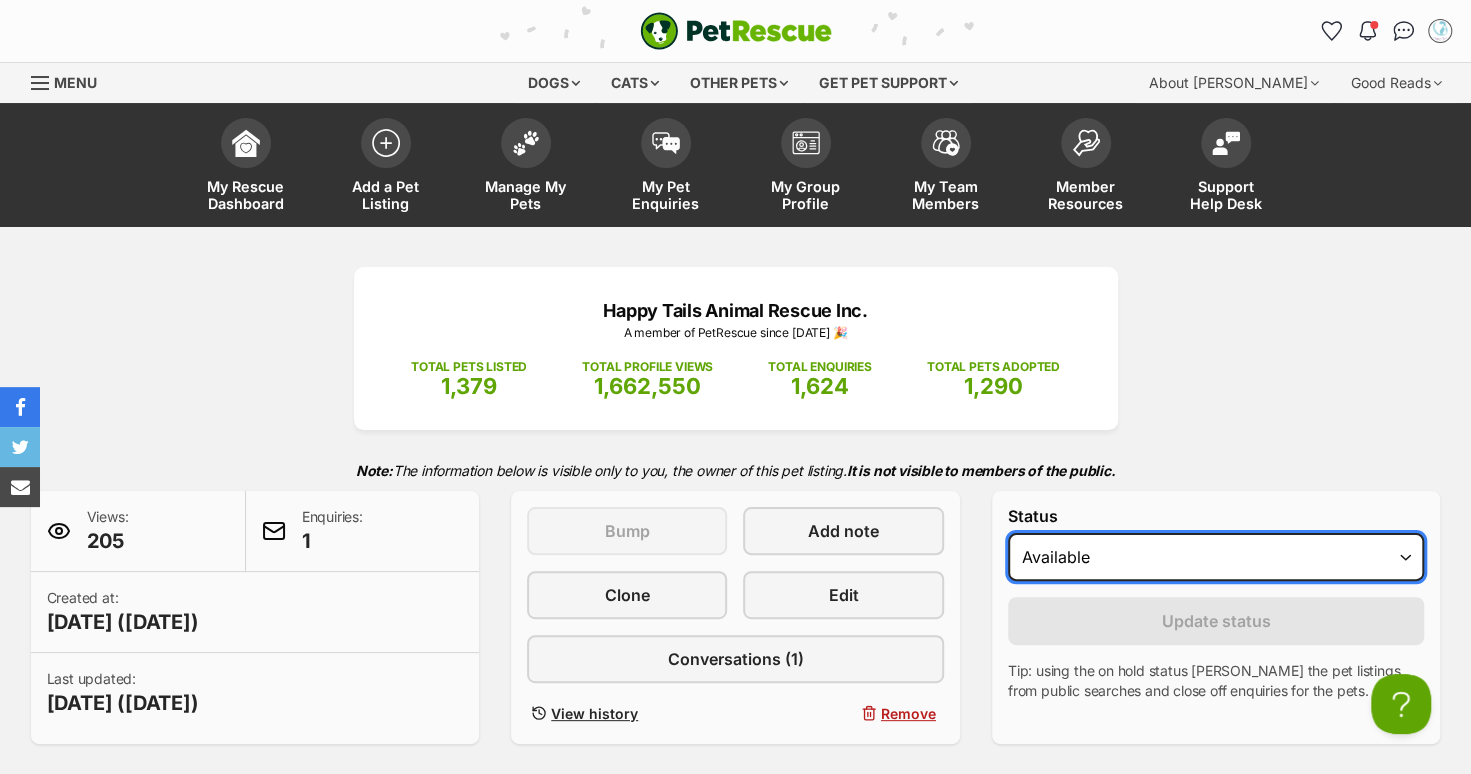 select on "rehomed" 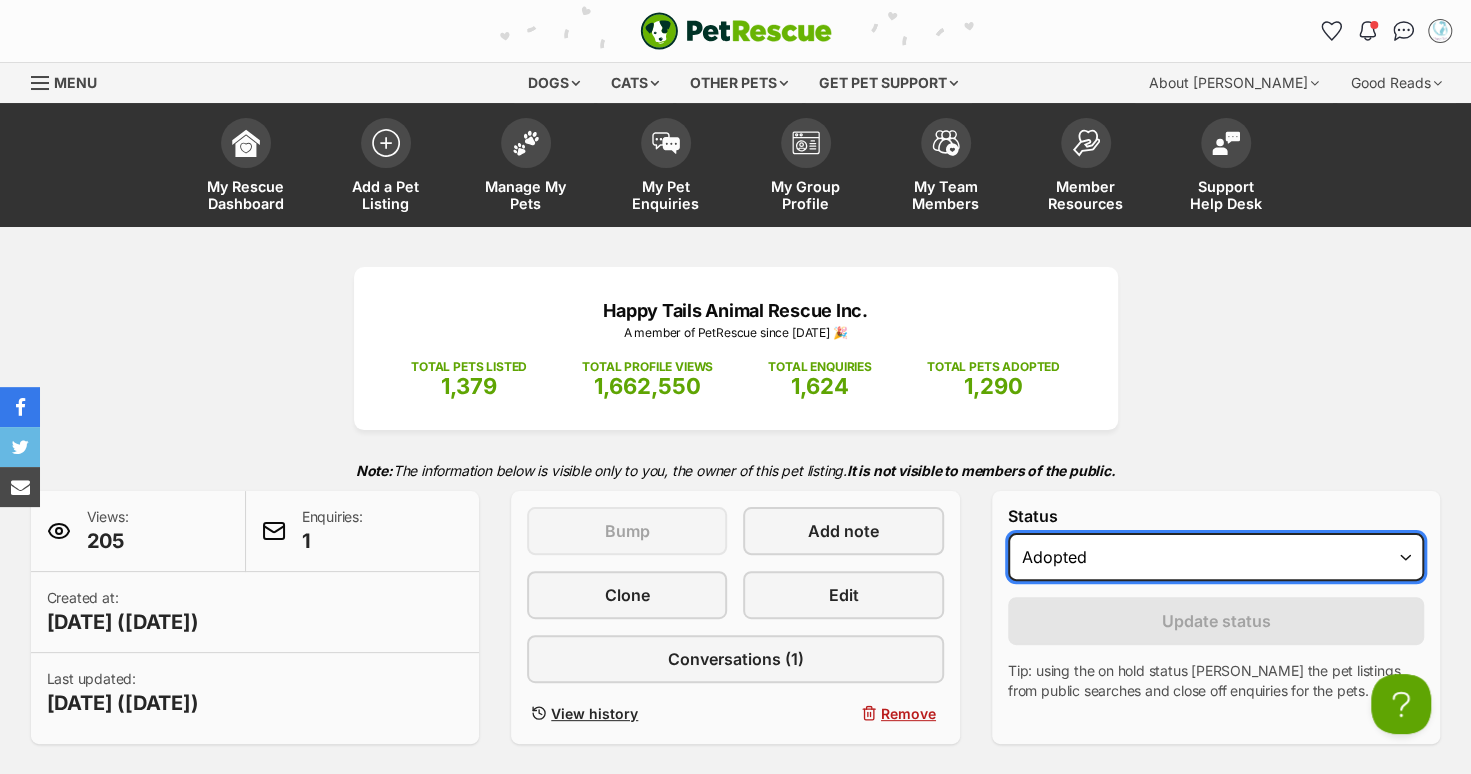 click on "Draft - not available as listing has enquires
Available
On hold
Adopted" at bounding box center (1216, 557) 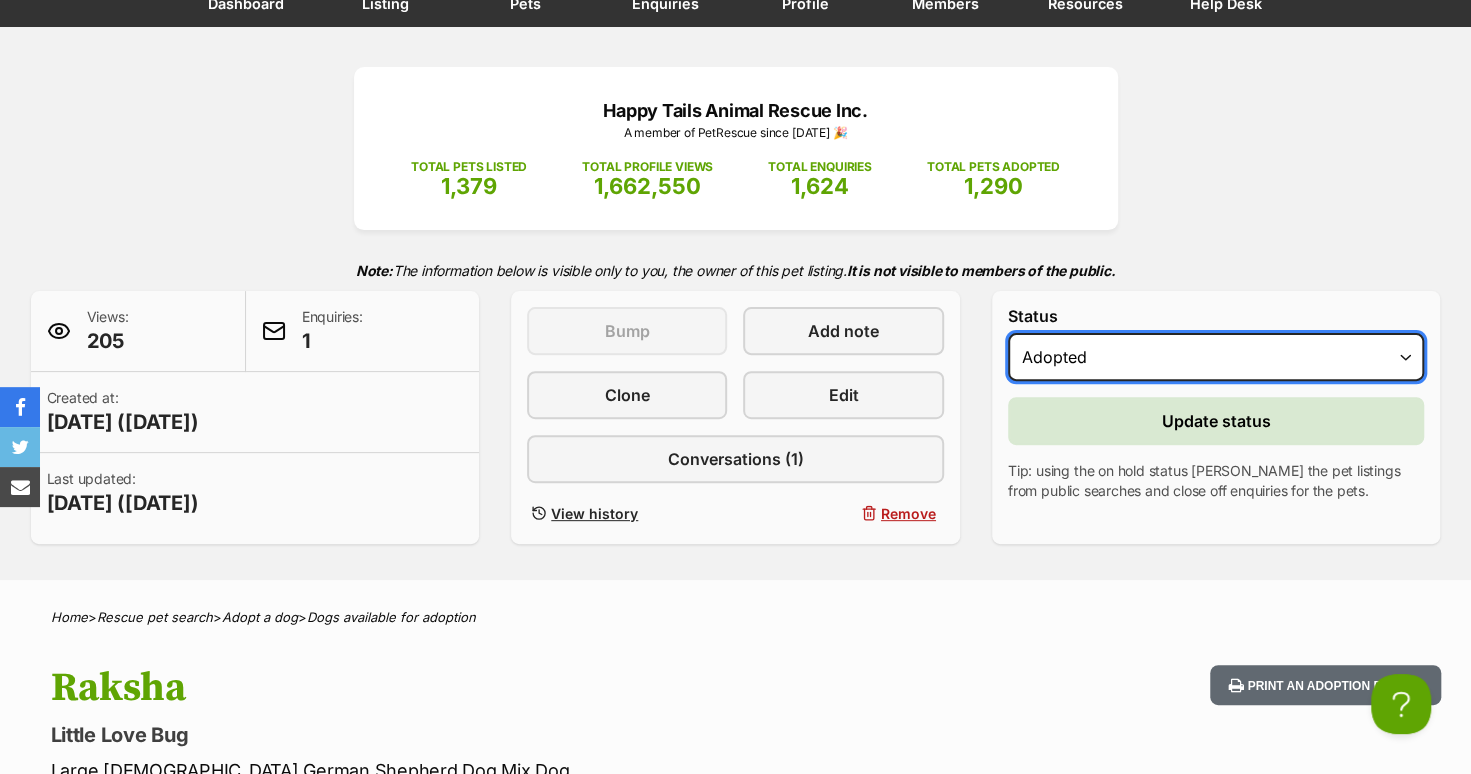 scroll, scrollTop: 0, scrollLeft: 0, axis: both 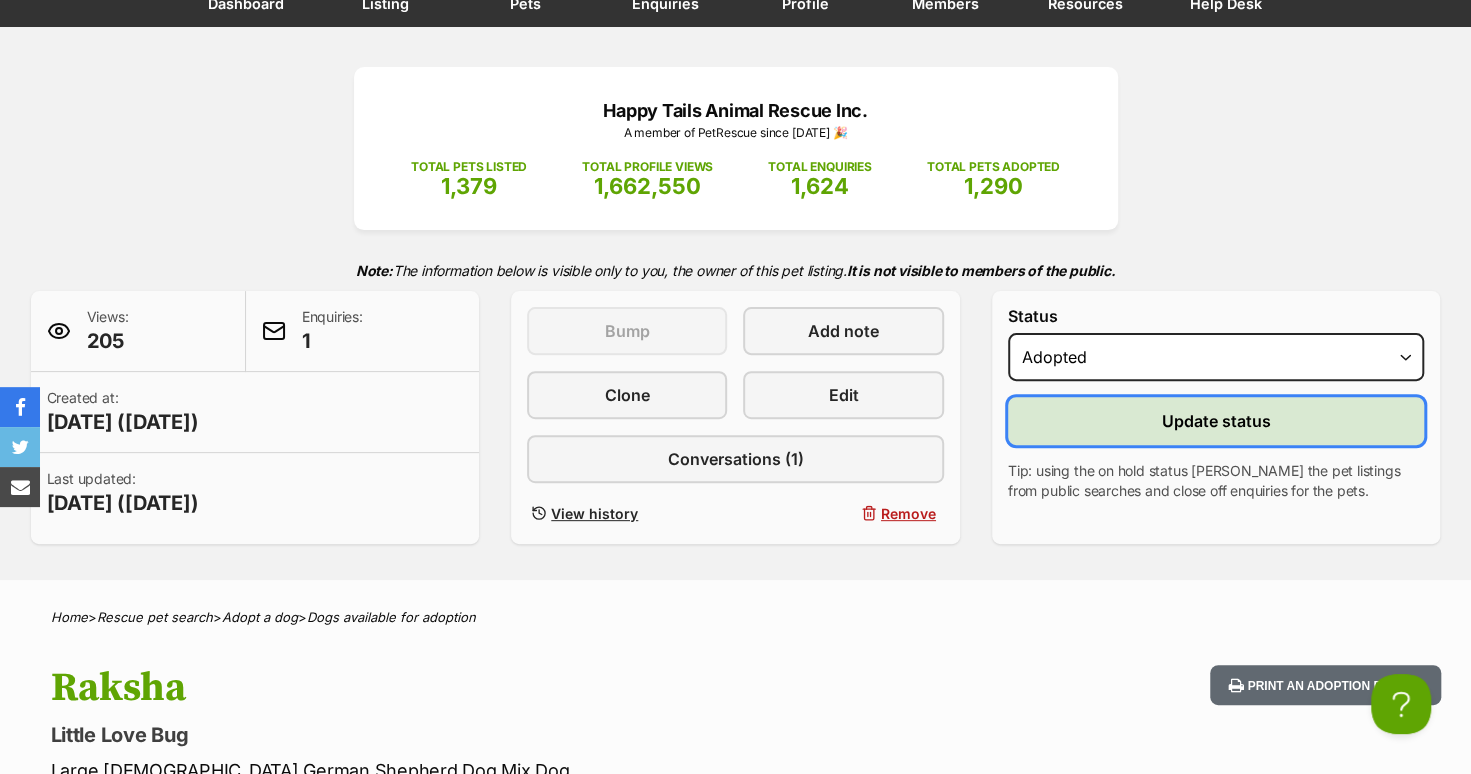 click on "Update status" at bounding box center (1216, 421) 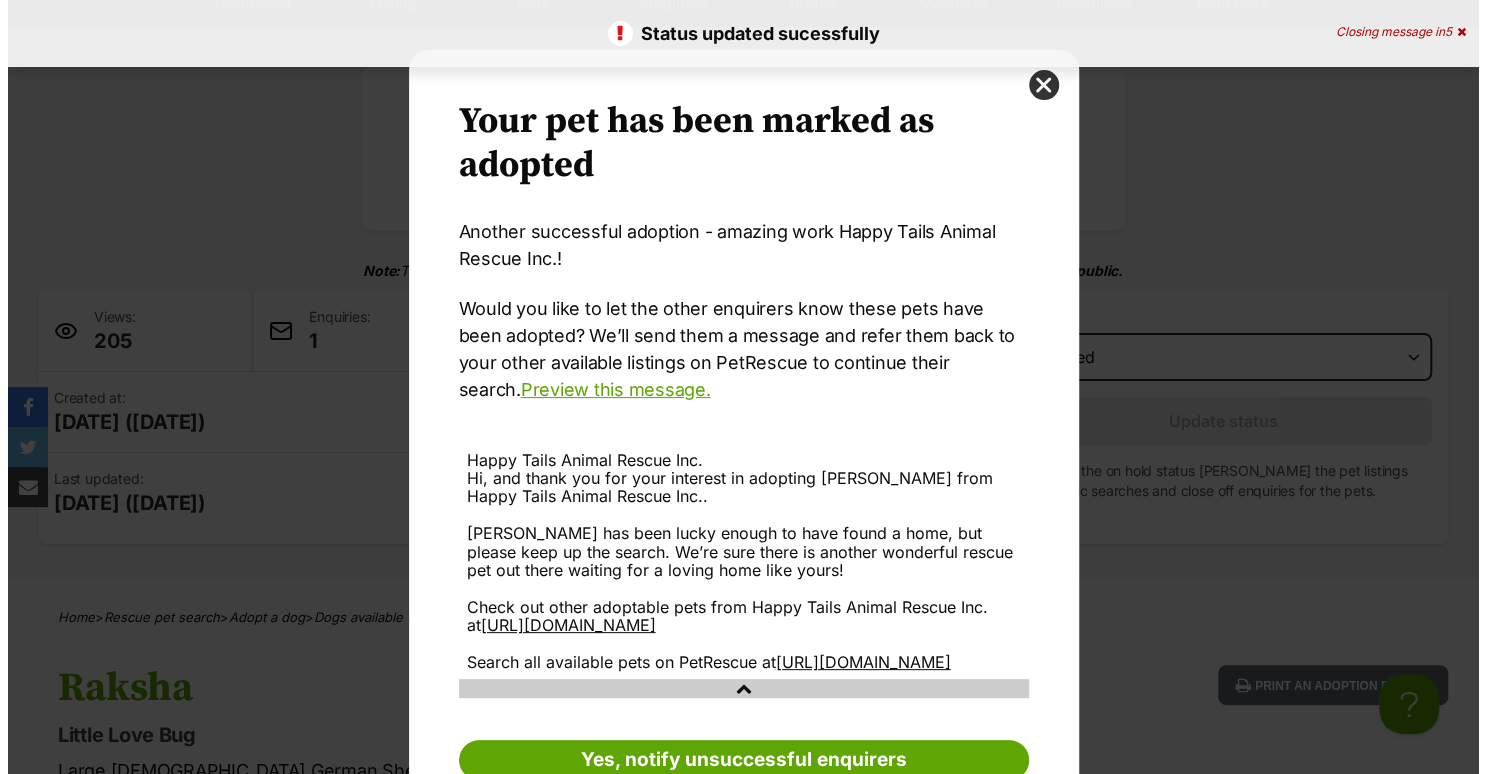 scroll, scrollTop: 0, scrollLeft: 0, axis: both 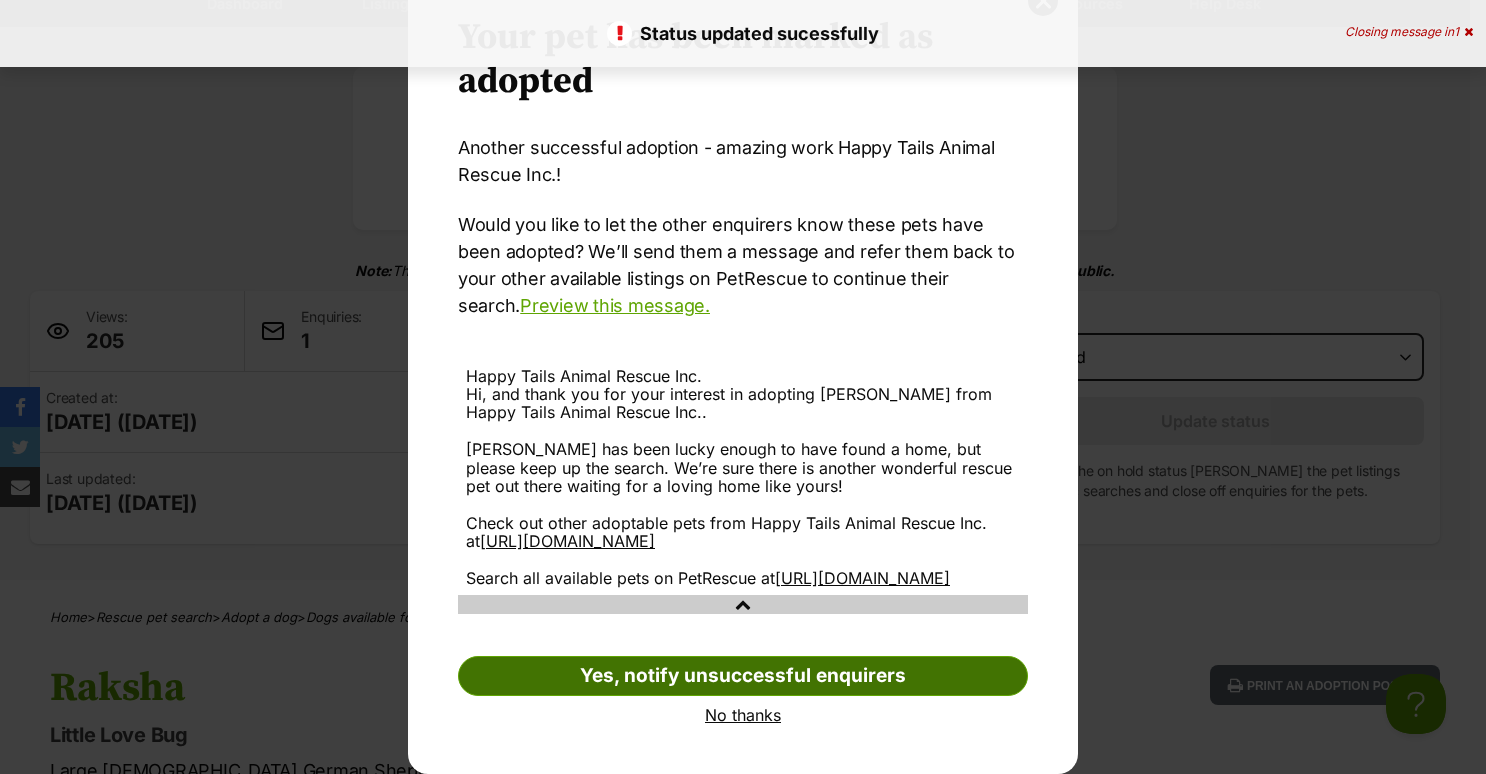 click on "Yes, notify unsuccessful enquirers" at bounding box center [743, 676] 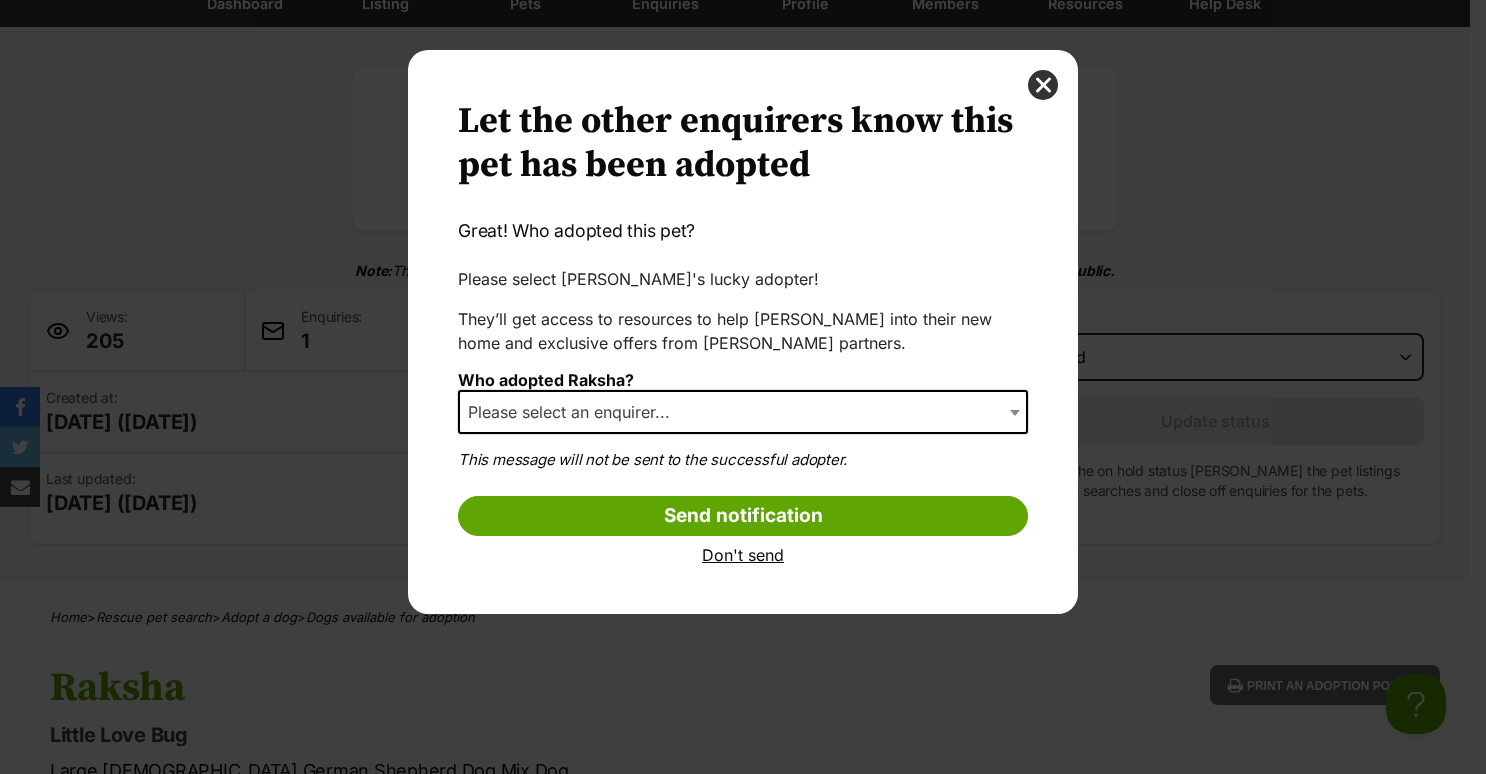 scroll, scrollTop: 0, scrollLeft: 0, axis: both 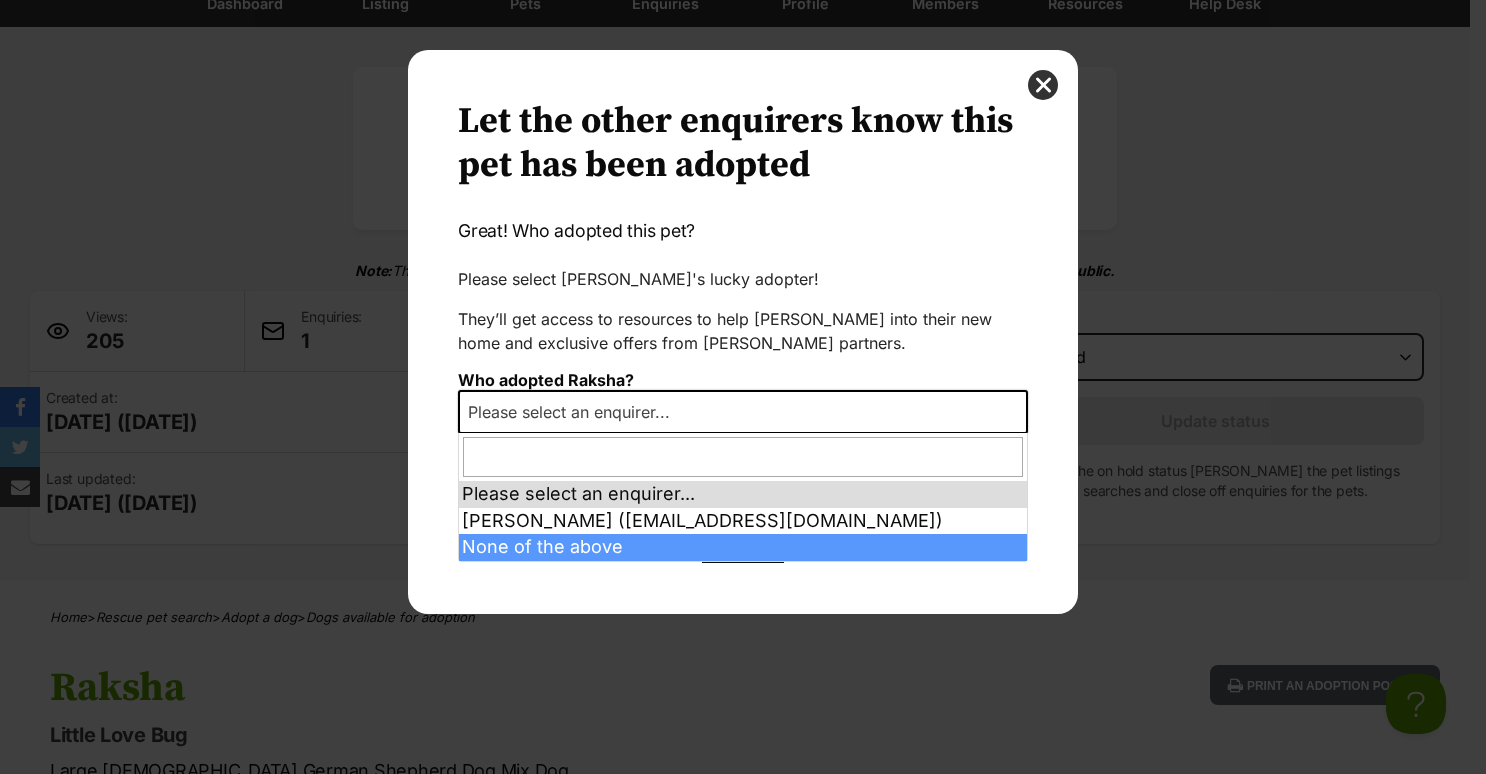 select on "other" 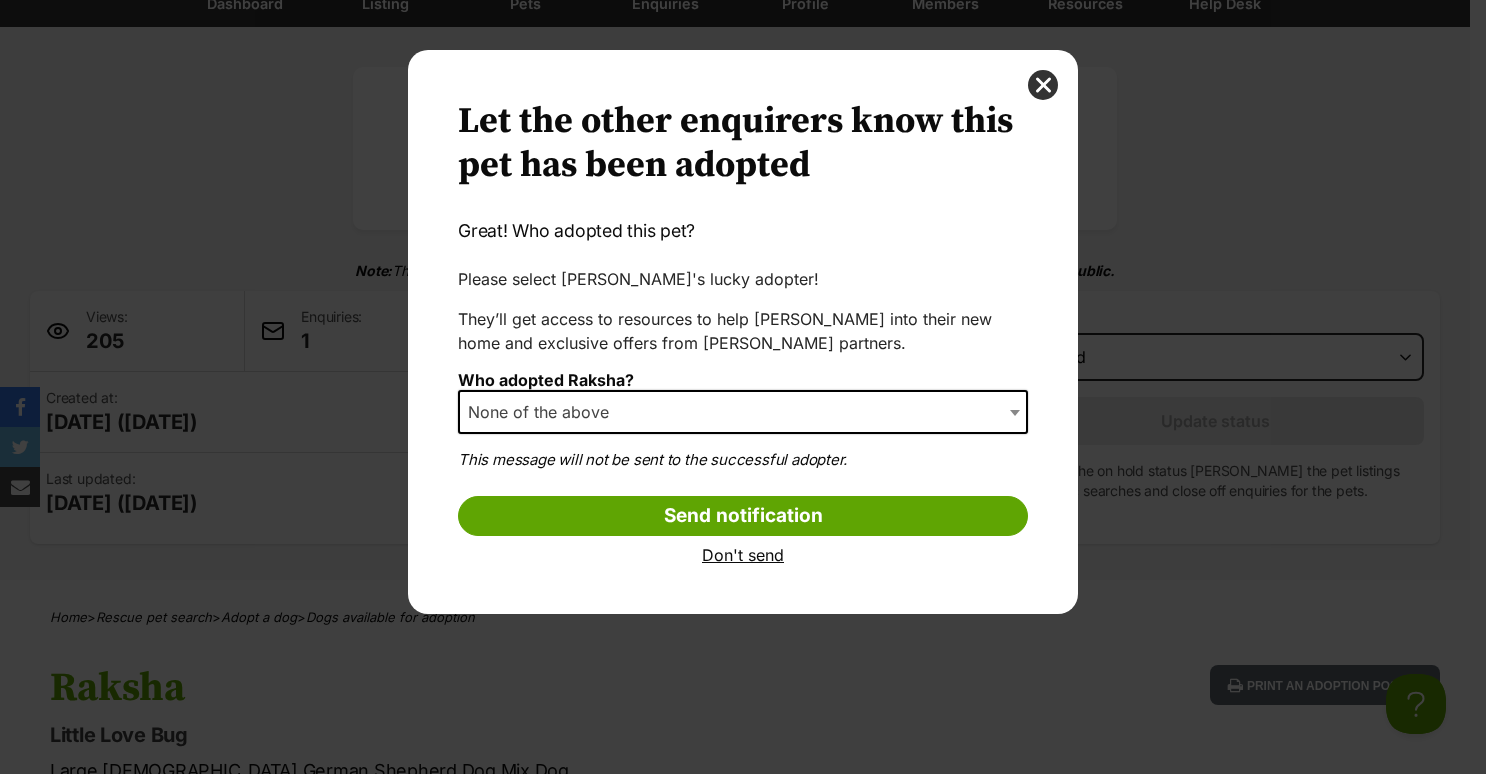 click on "Don't send" at bounding box center (743, 555) 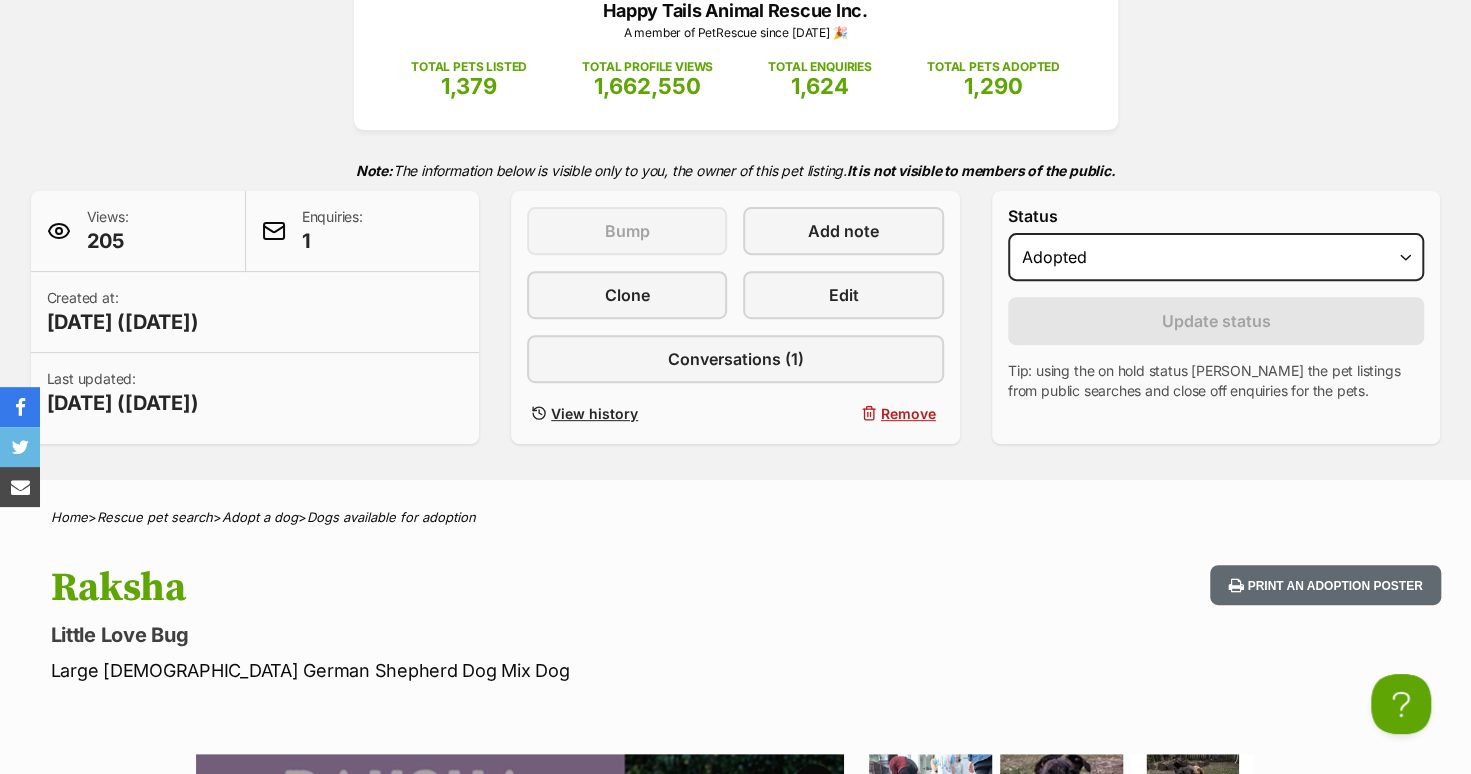 scroll, scrollTop: 0, scrollLeft: 0, axis: both 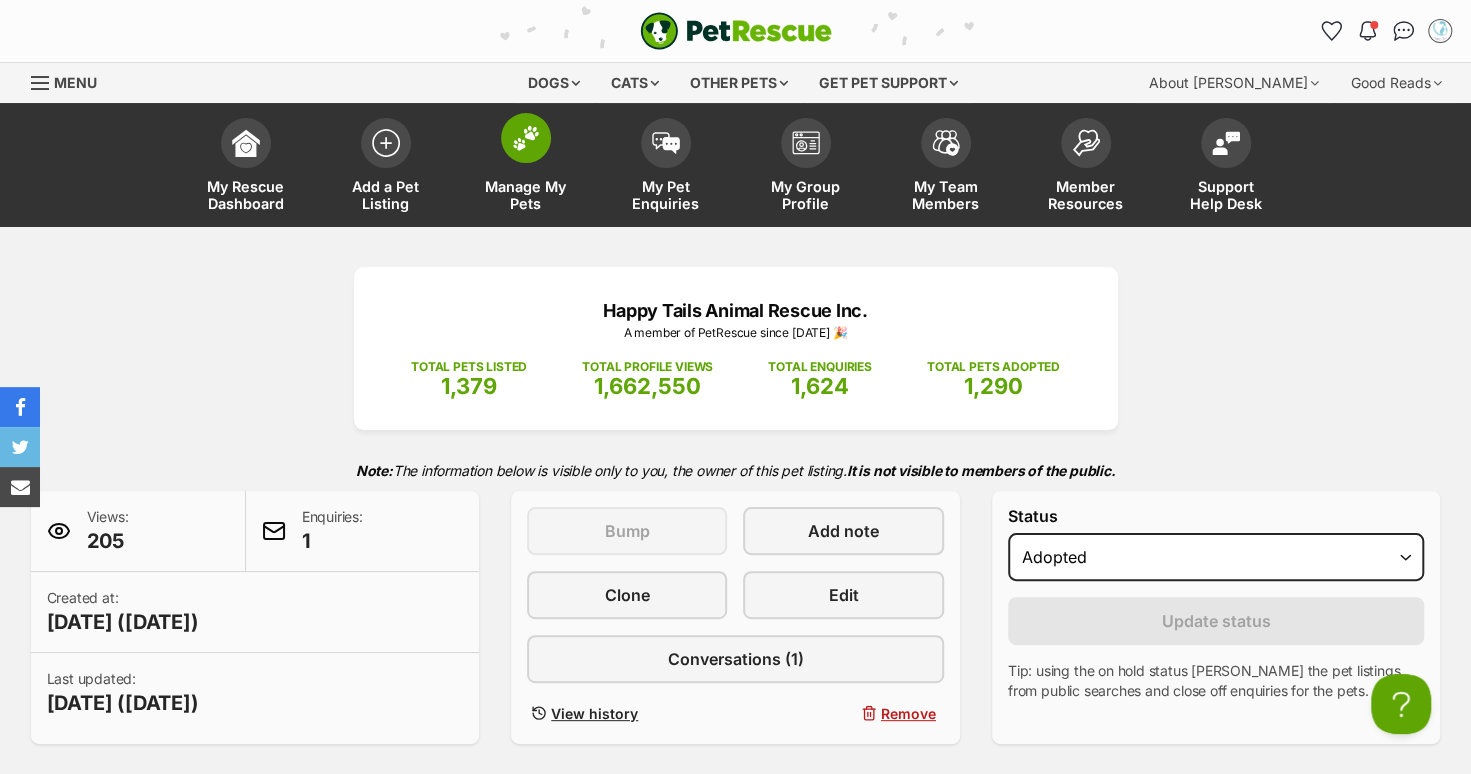 click at bounding box center [526, 138] 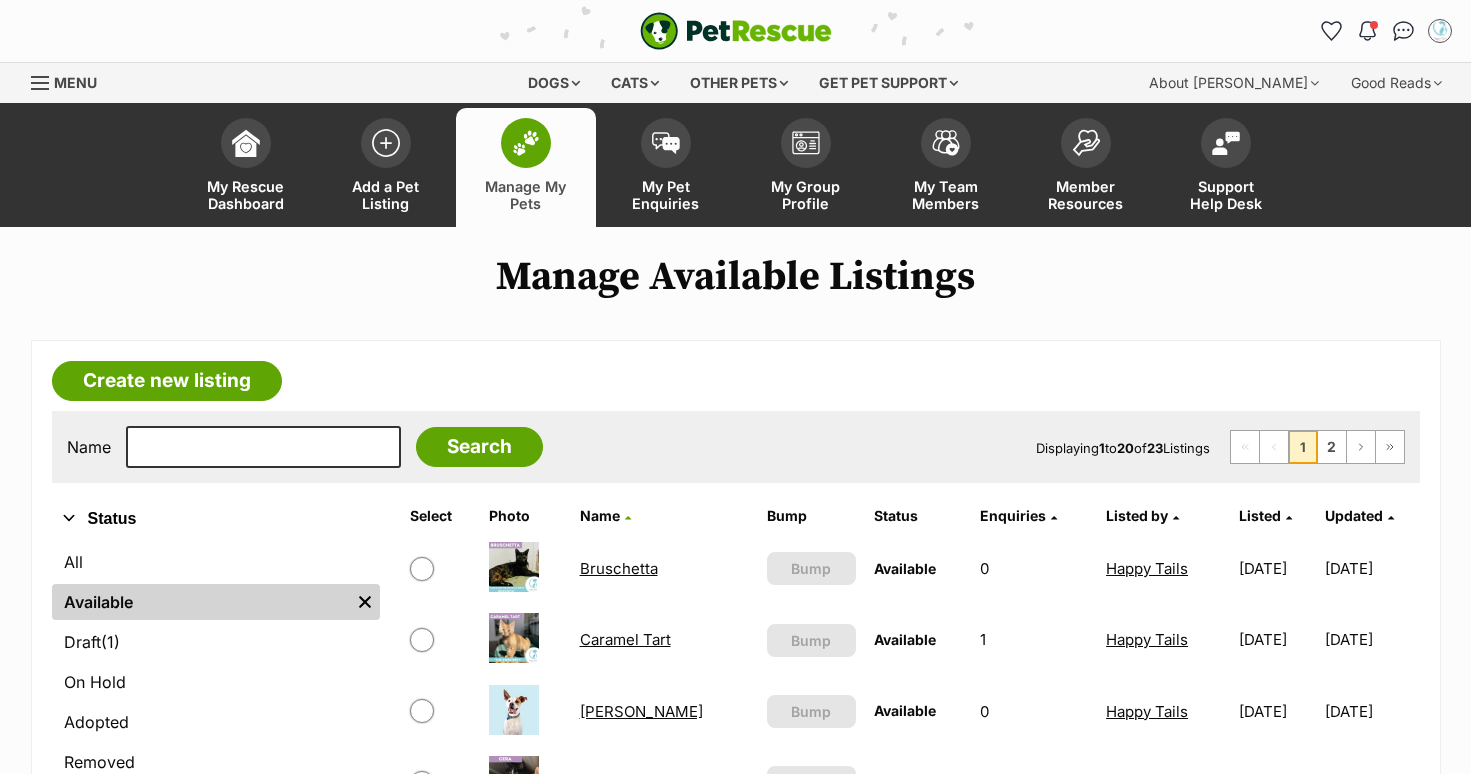 scroll, scrollTop: 123, scrollLeft: 0, axis: vertical 